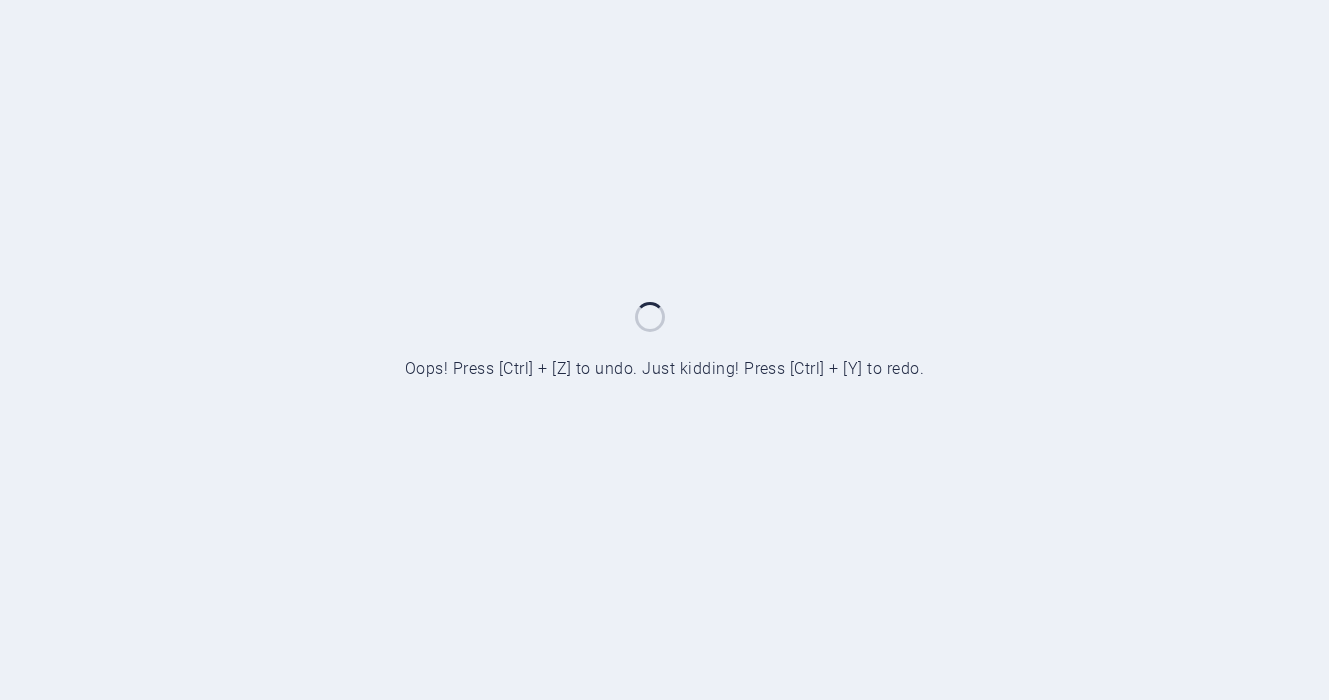 scroll, scrollTop: 0, scrollLeft: 0, axis: both 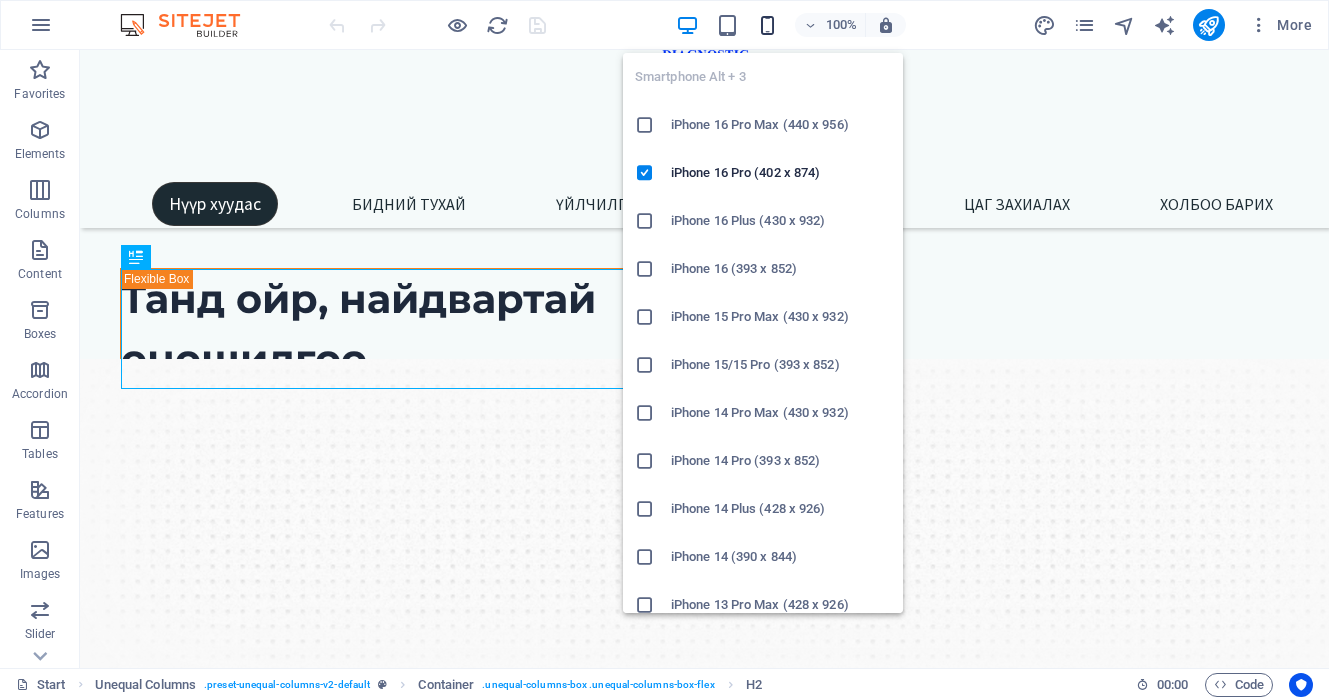 click at bounding box center (767, 25) 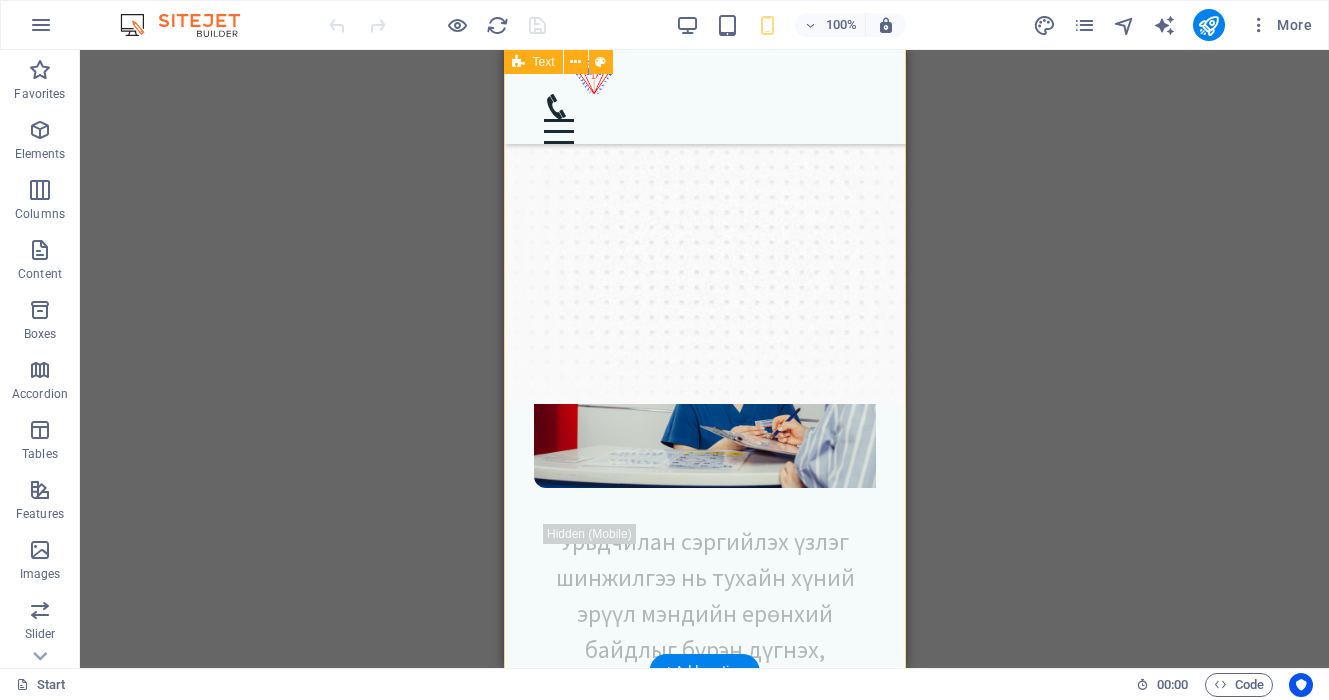 scroll, scrollTop: 82, scrollLeft: 0, axis: vertical 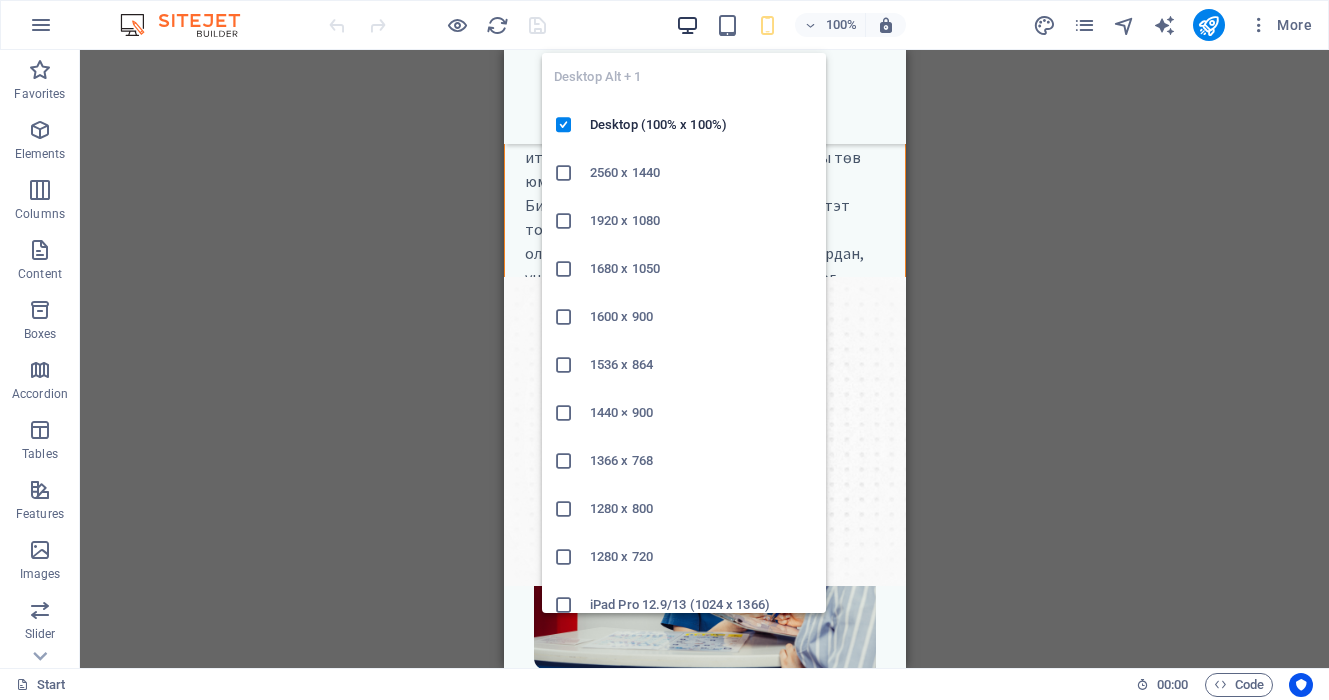 click at bounding box center [687, 25] 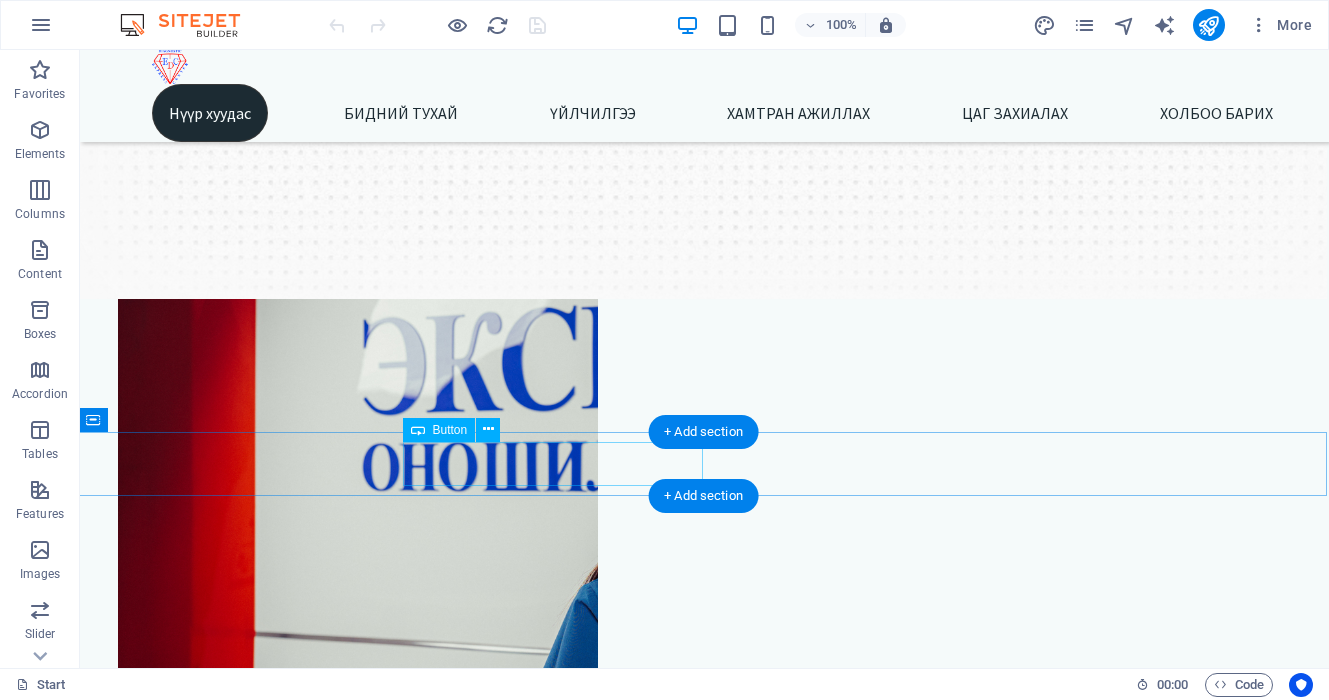 scroll, scrollTop: 0, scrollLeft: 2, axis: horizontal 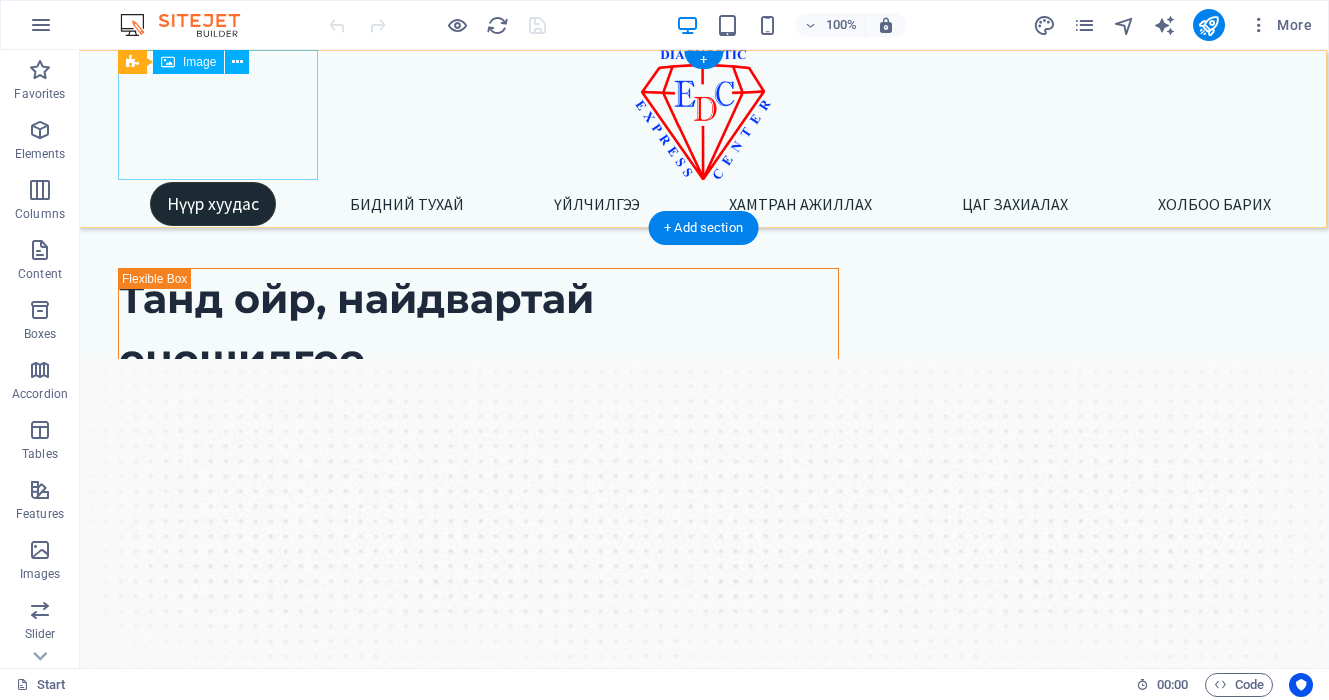 click at bounding box center (702, 115) 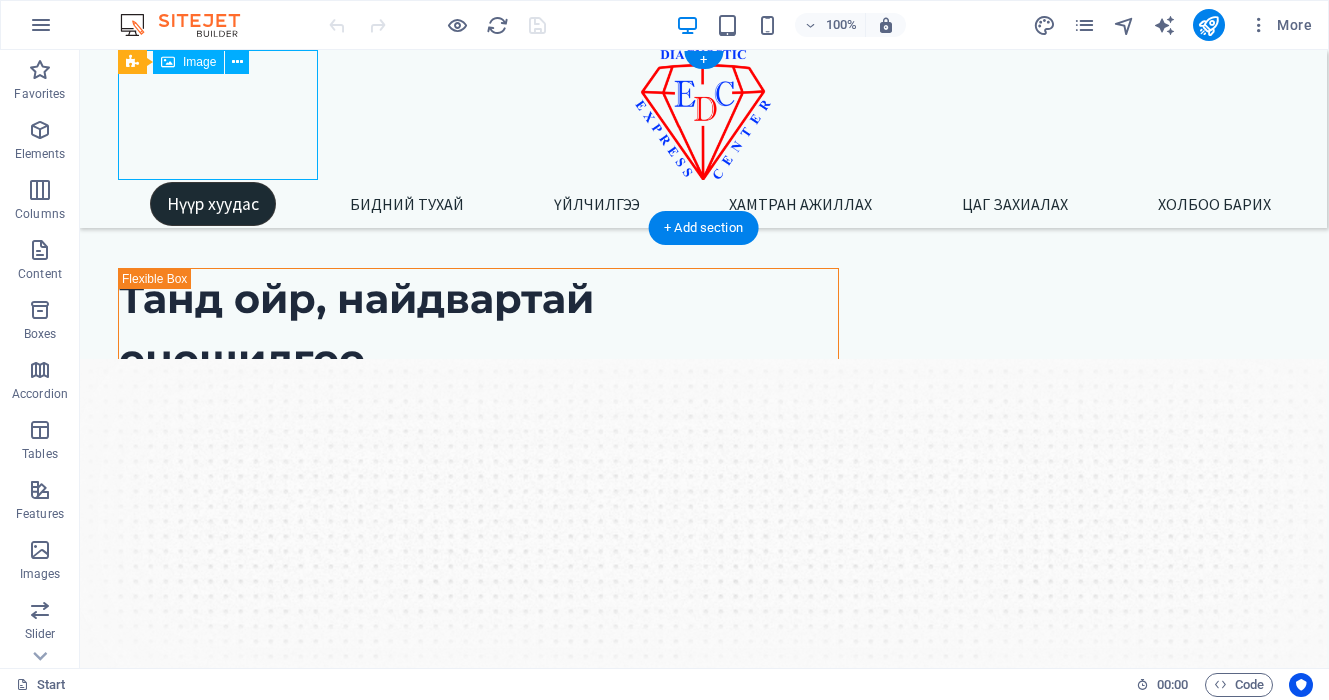 click at bounding box center [702, 115] 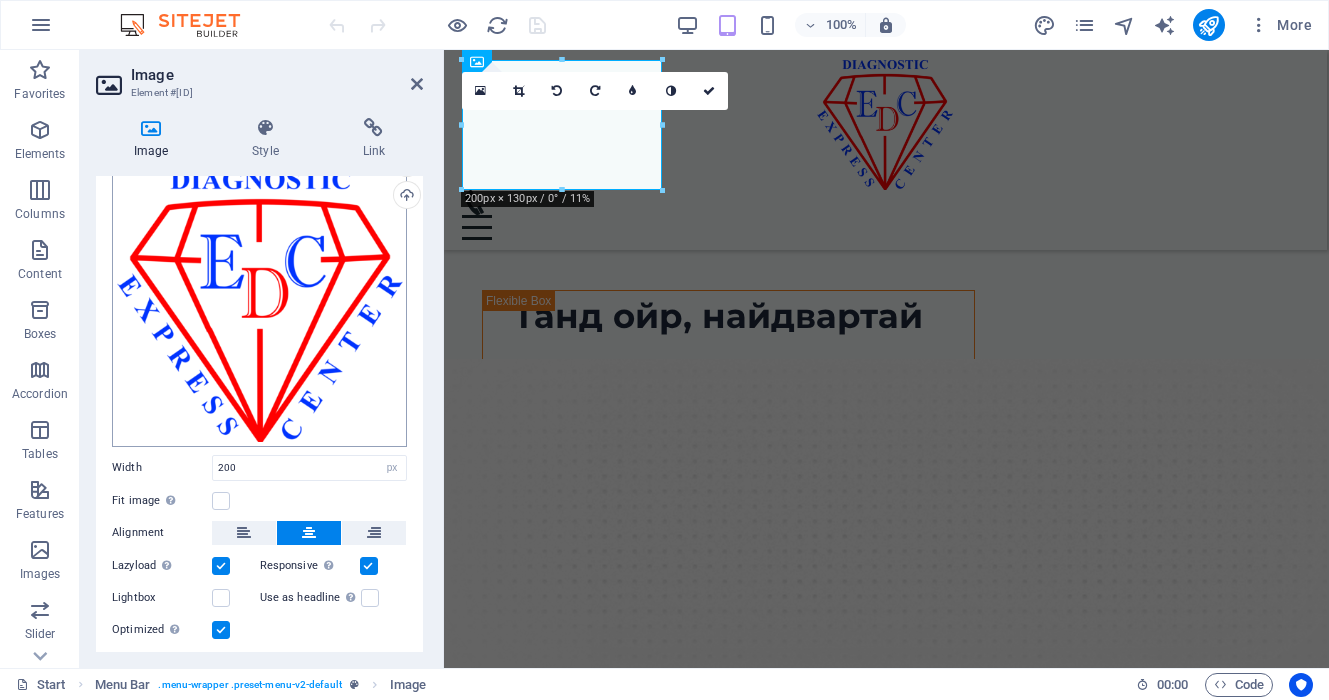 scroll, scrollTop: 57, scrollLeft: 0, axis: vertical 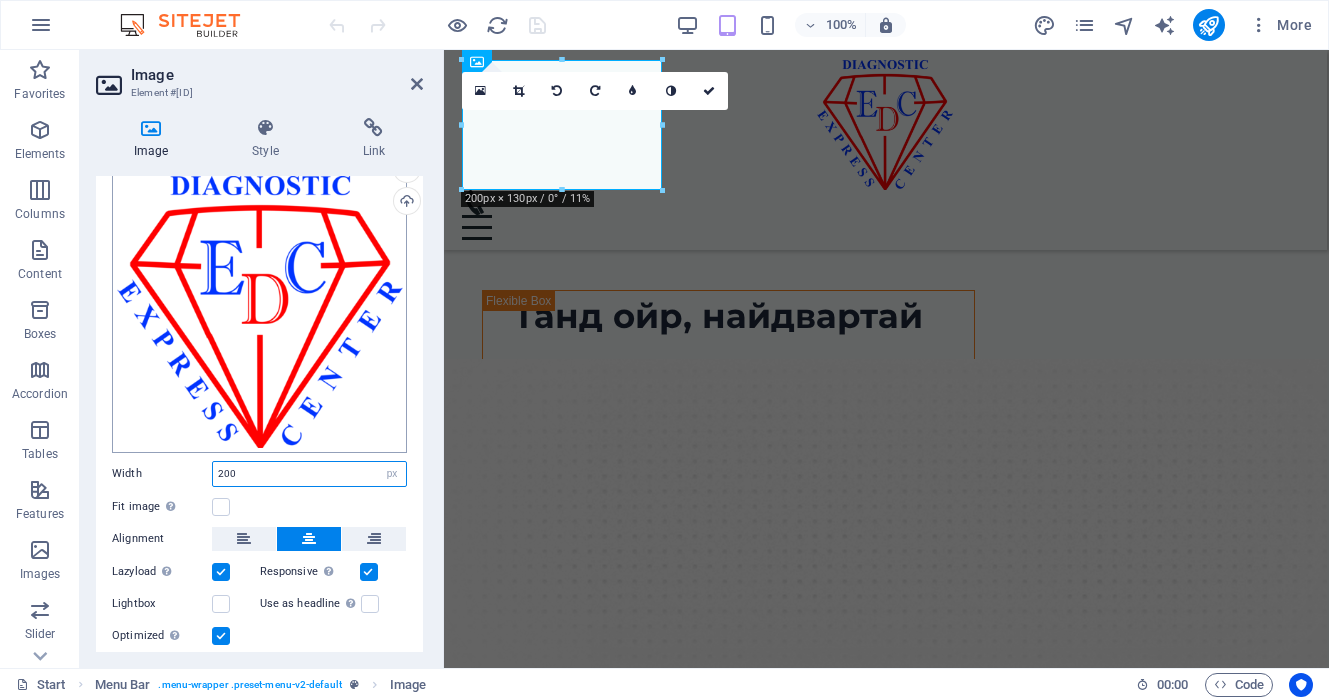 click on "200" at bounding box center [309, 474] 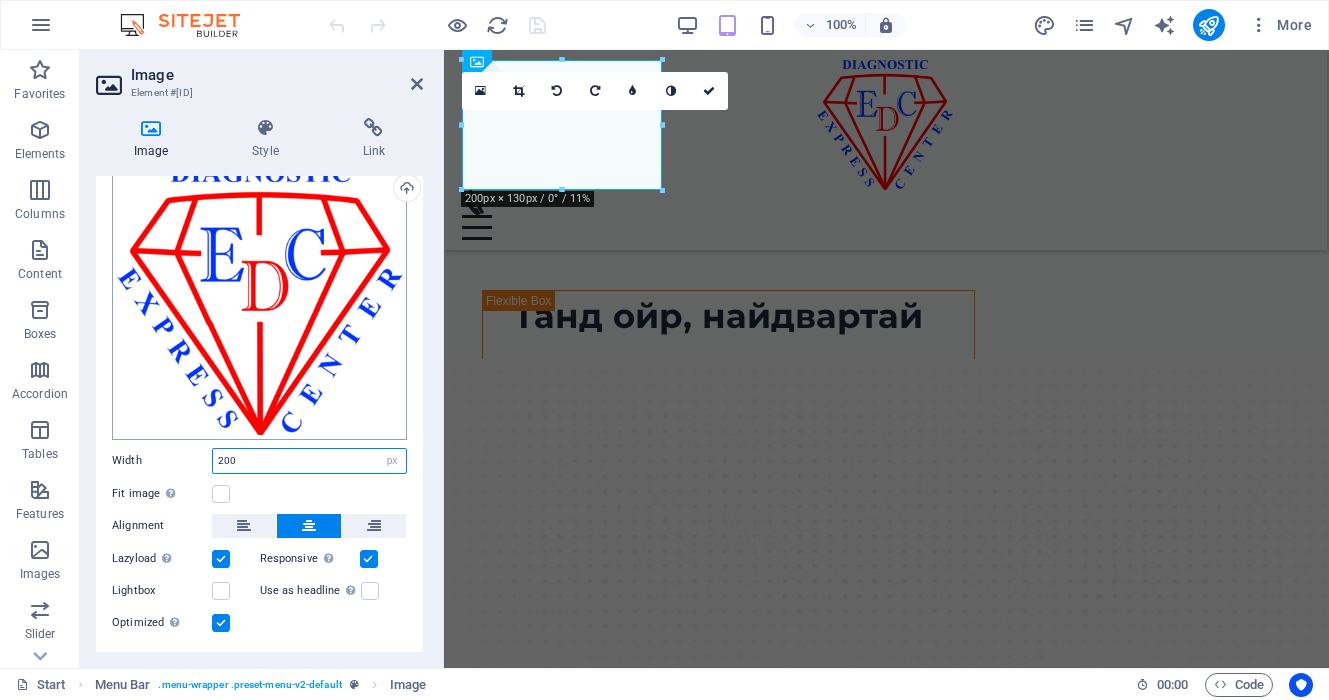 scroll, scrollTop: 113, scrollLeft: 0, axis: vertical 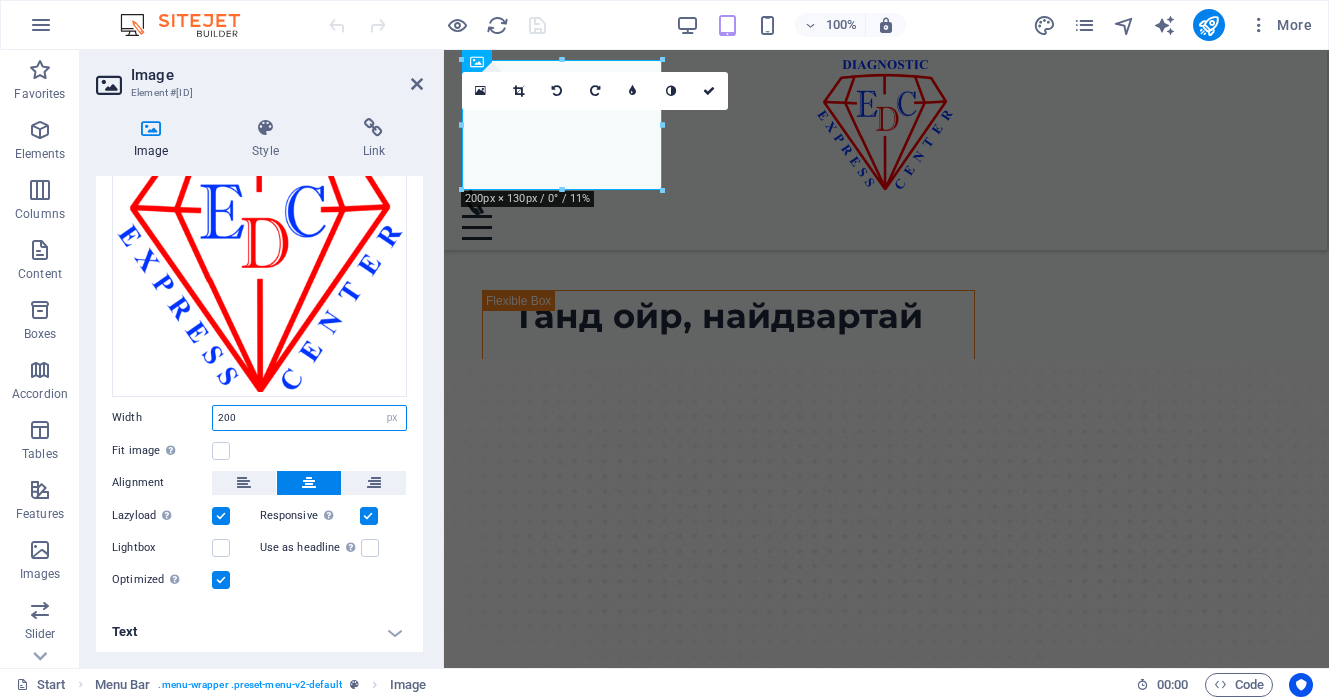 click on "200" at bounding box center [309, 418] 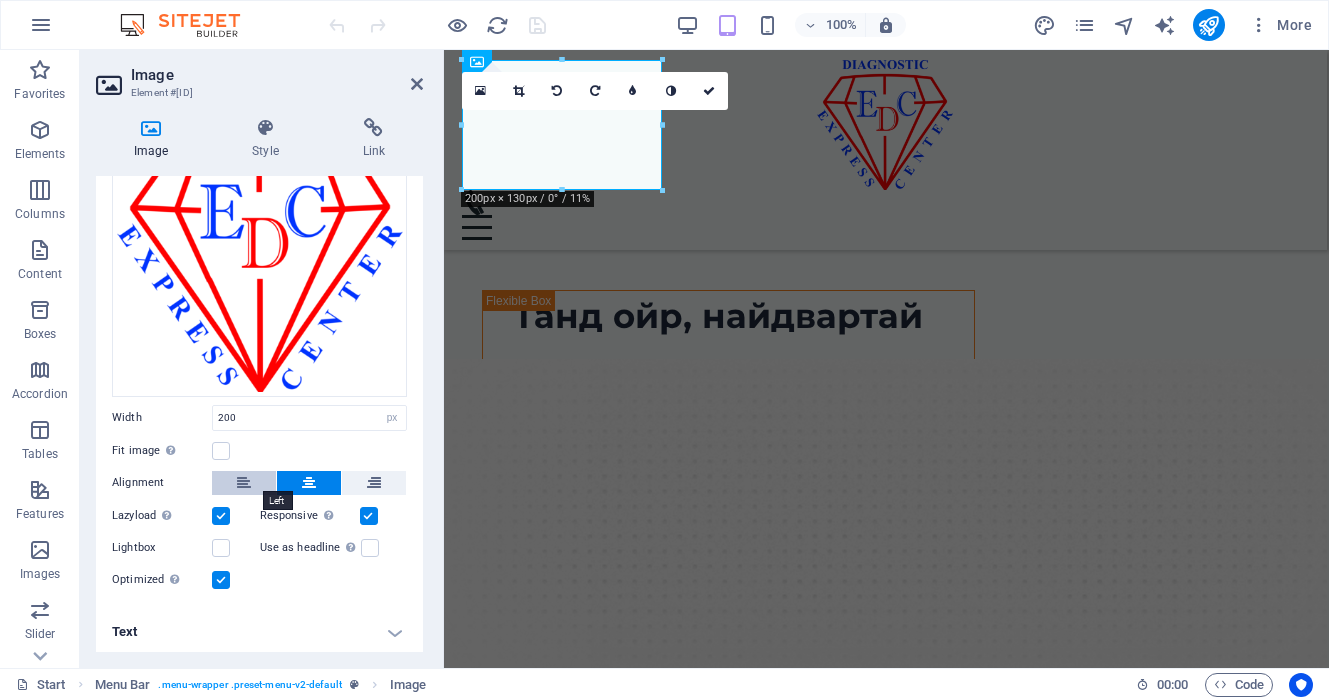 click at bounding box center [244, 483] 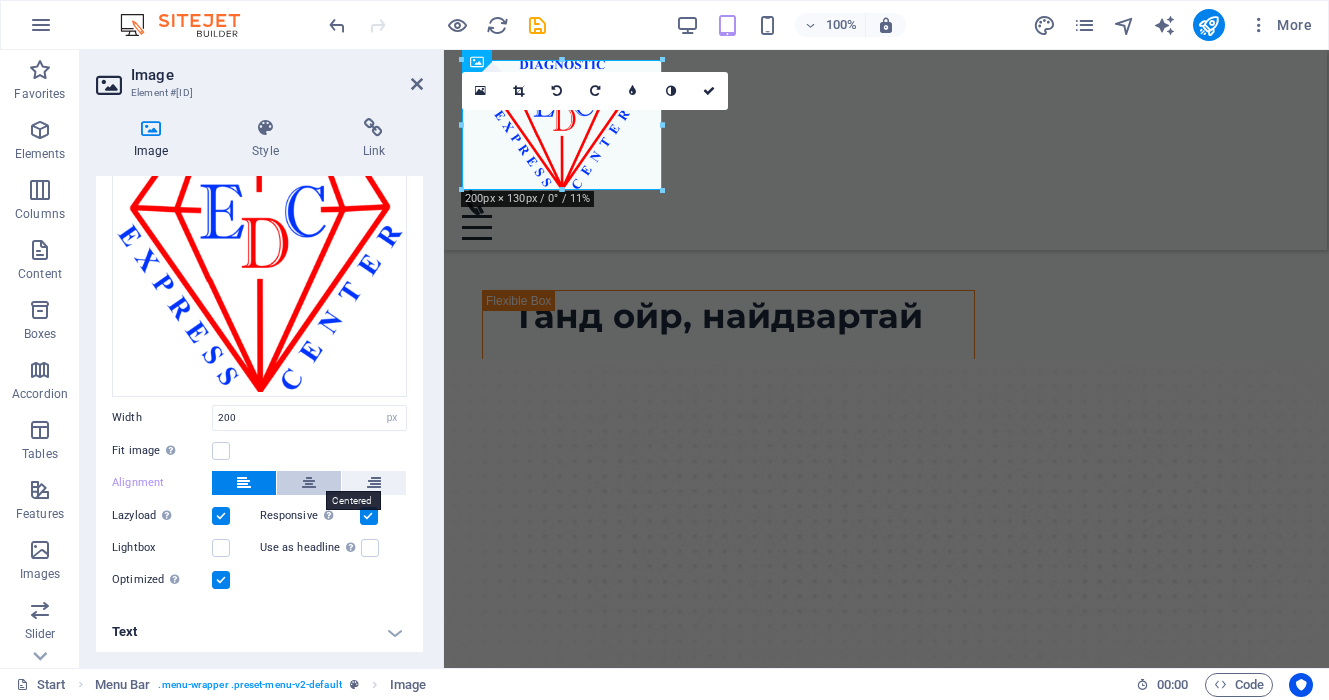 click at bounding box center (309, 483) 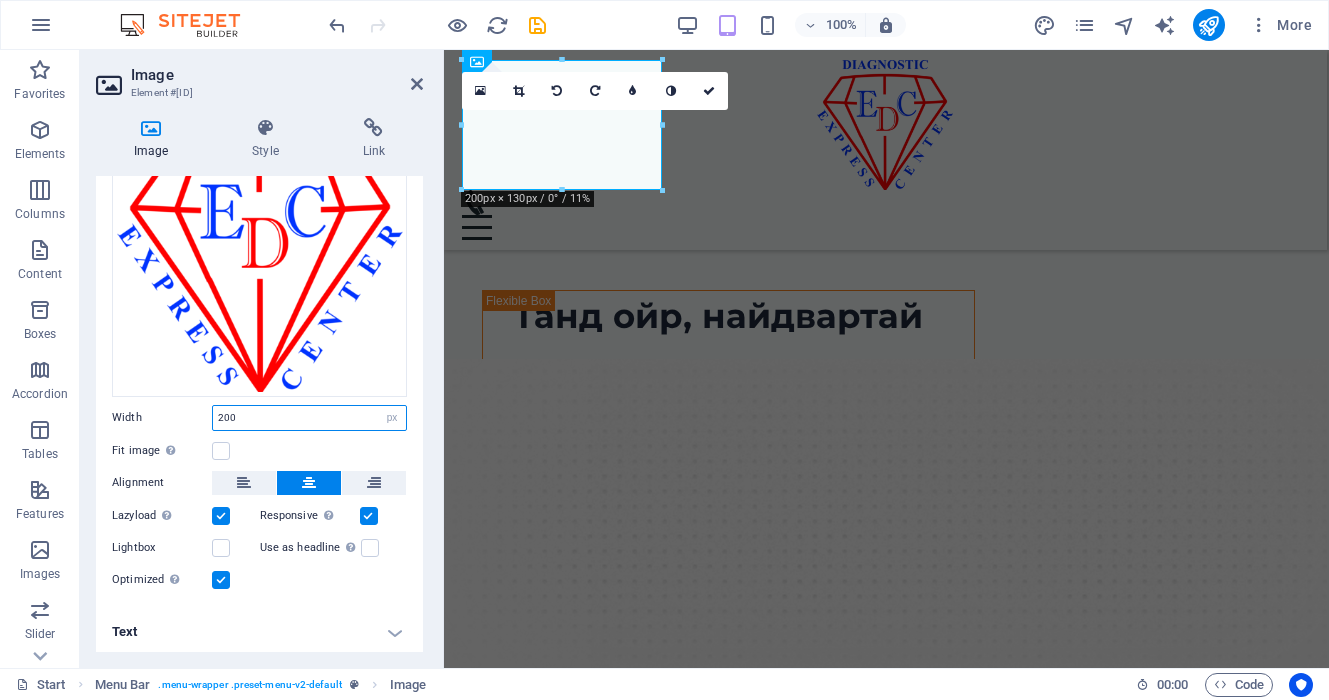 drag, startPoint x: 285, startPoint y: 414, endPoint x: 107, endPoint y: 414, distance: 178 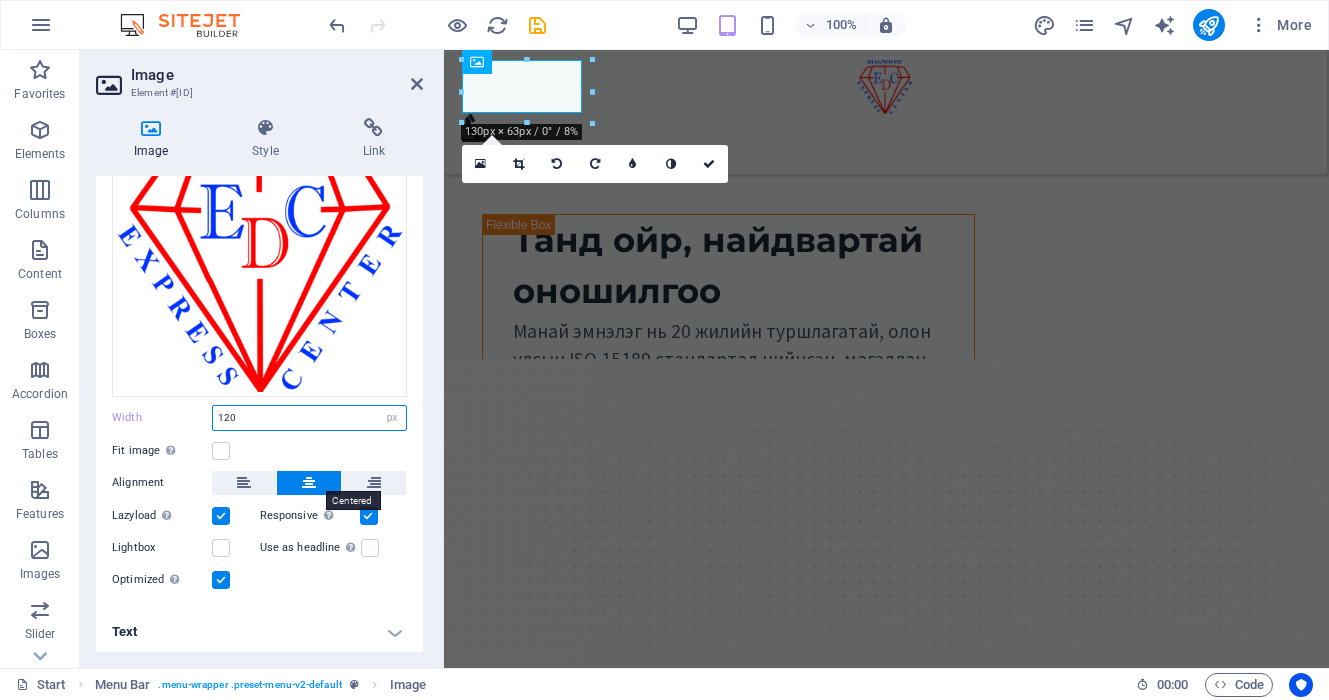 type on "120" 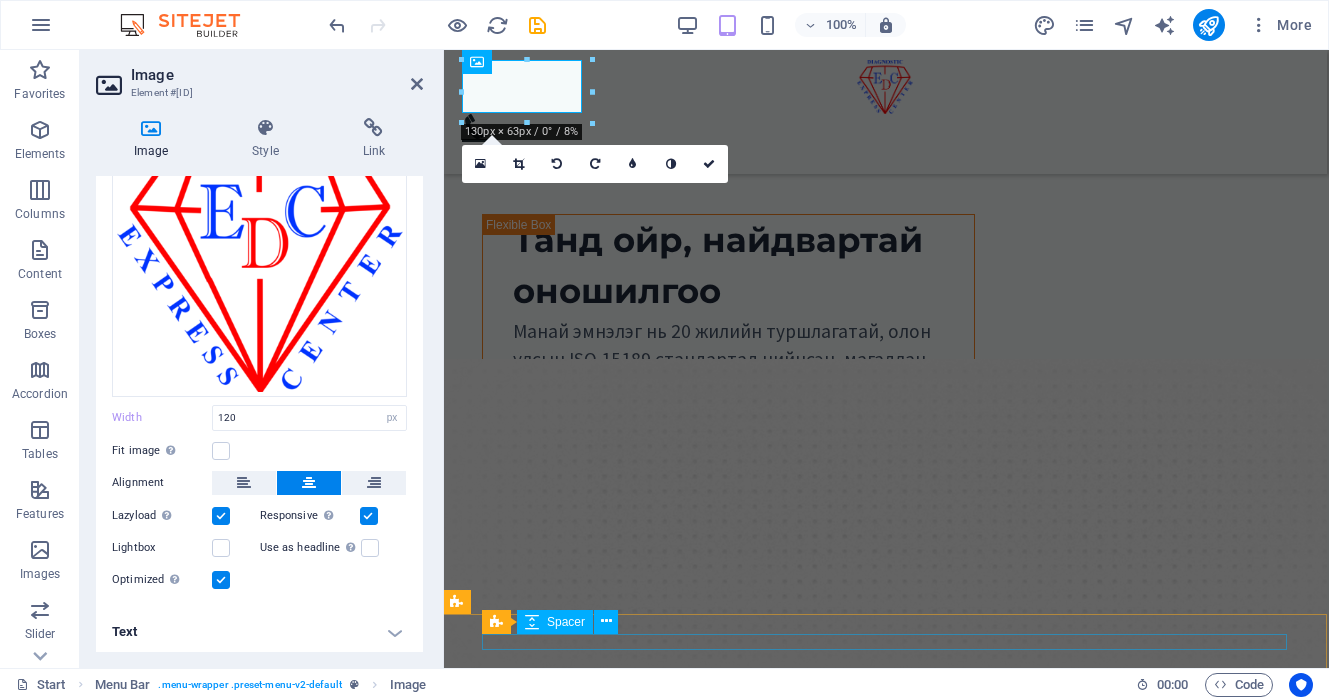 click at bounding box center [884, 1290] 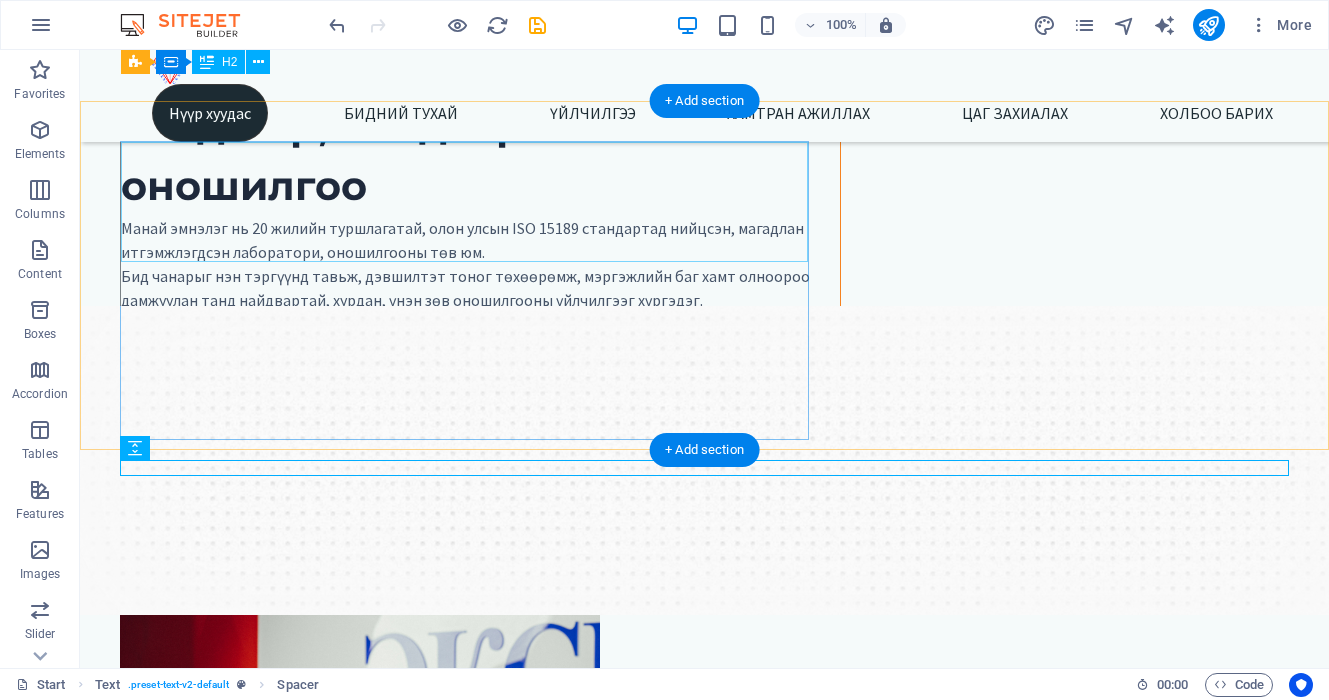scroll, scrollTop: 0, scrollLeft: 0, axis: both 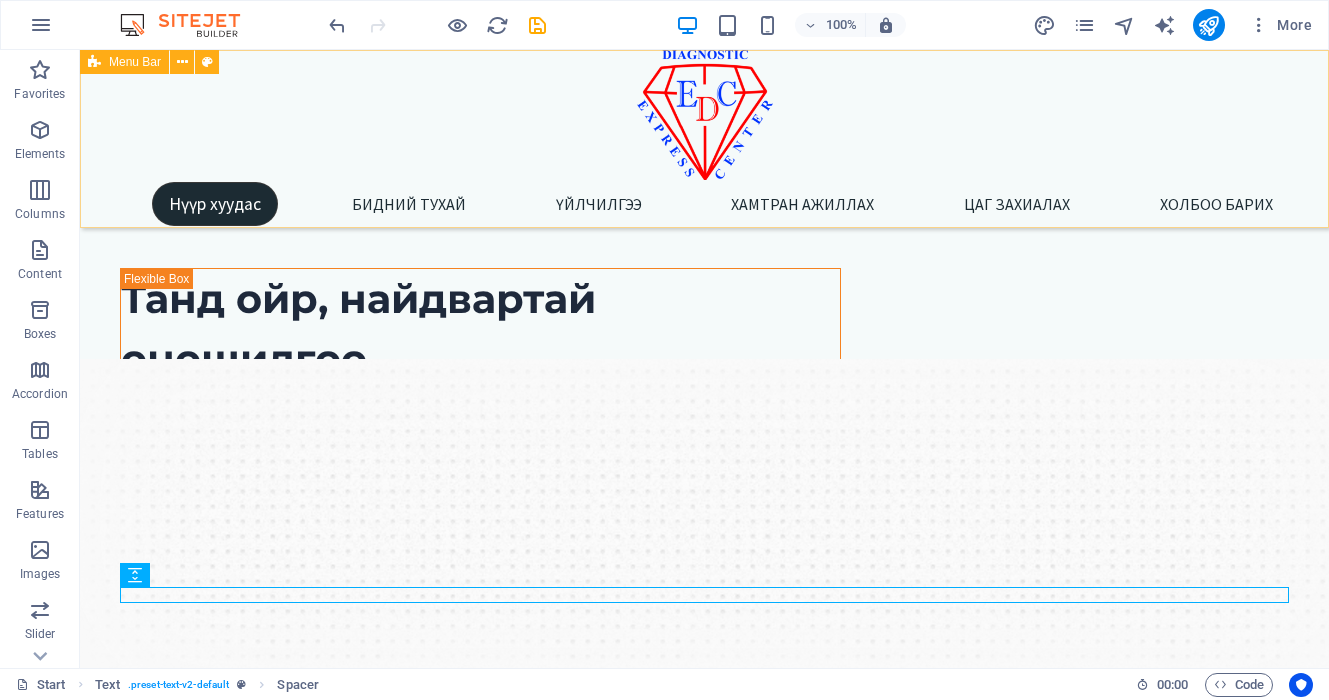 click on "Menu Bar" at bounding box center (135, 62) 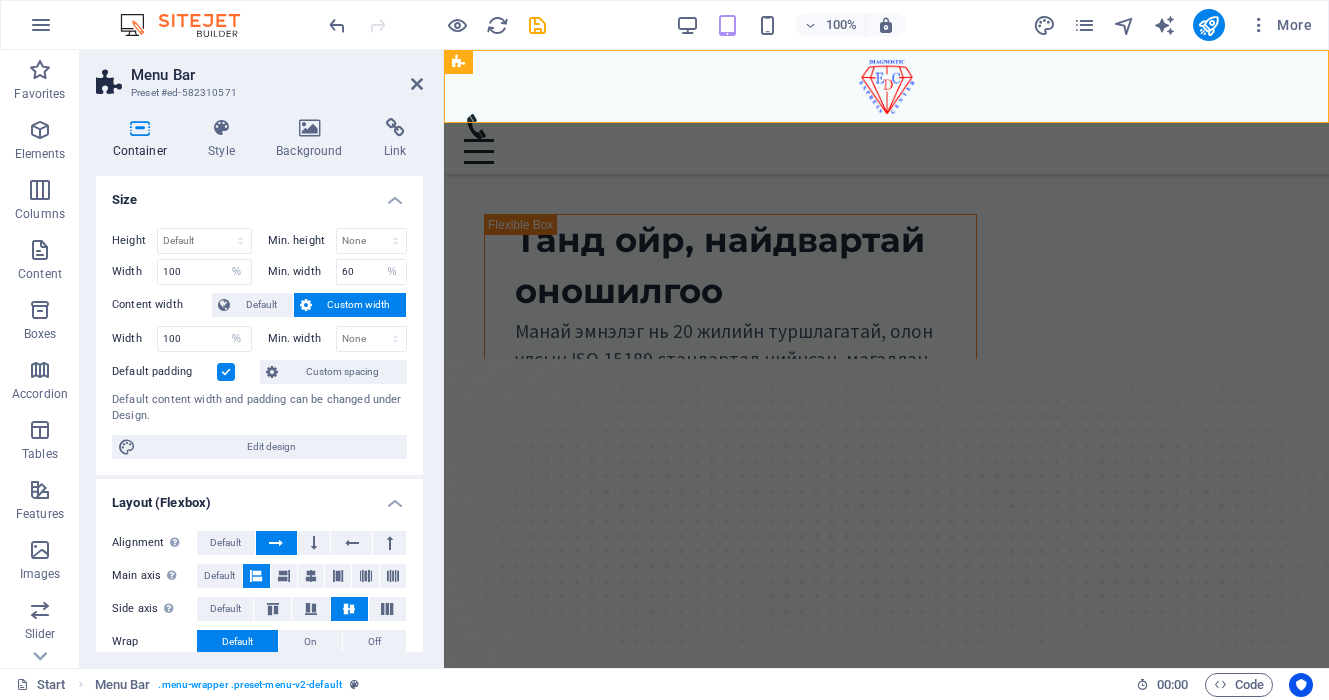 click on "Custom width" at bounding box center [359, 305] 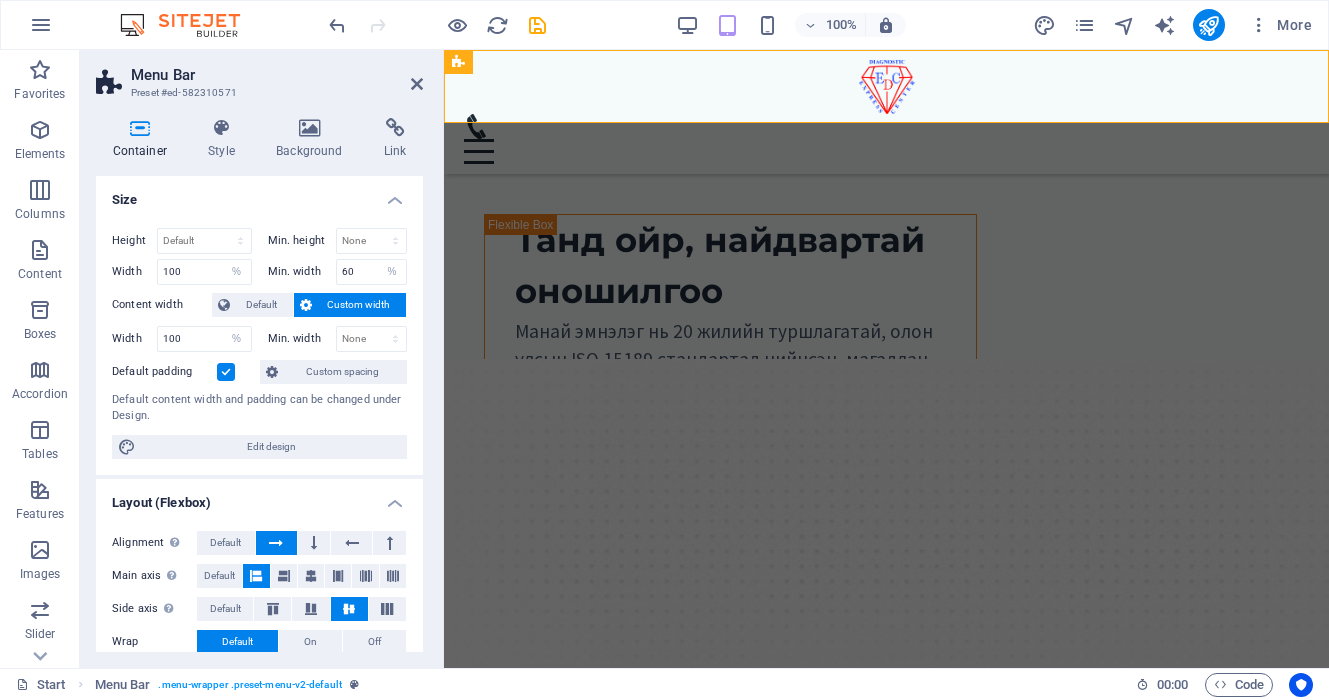 click on "Custom width" at bounding box center (359, 305) 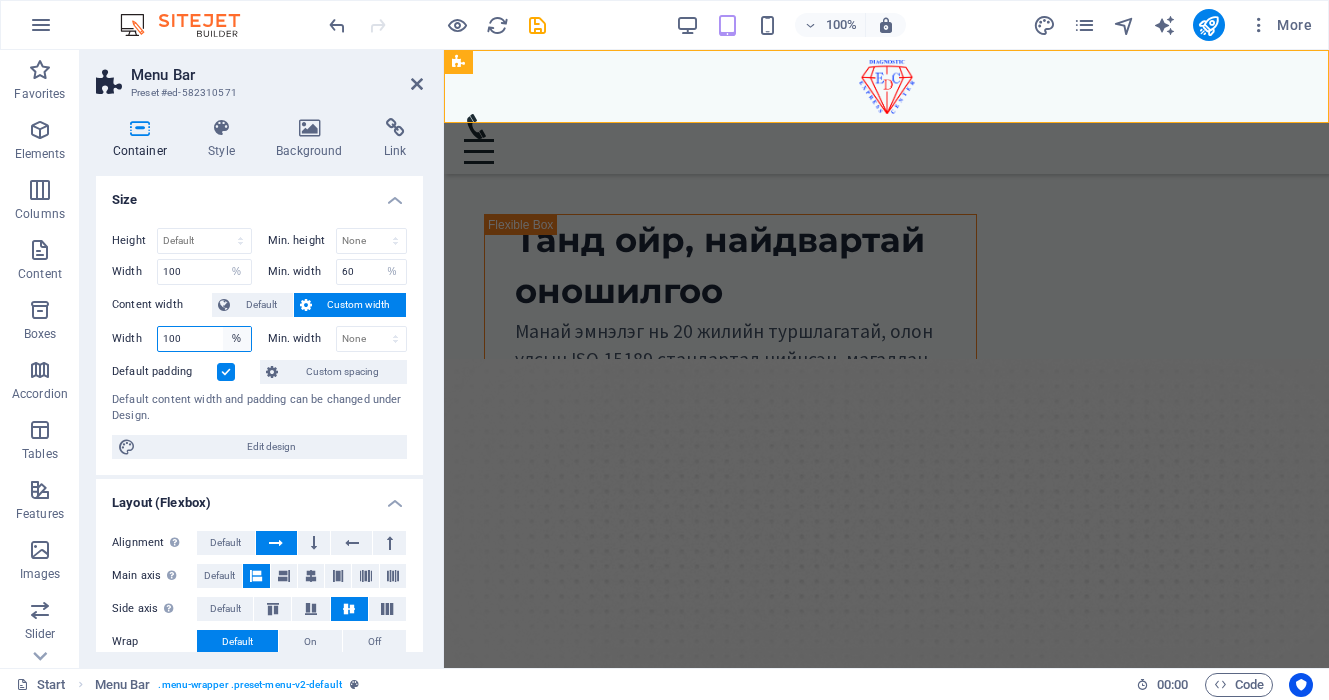 click on "Default px rem % em vh vw" at bounding box center [237, 339] 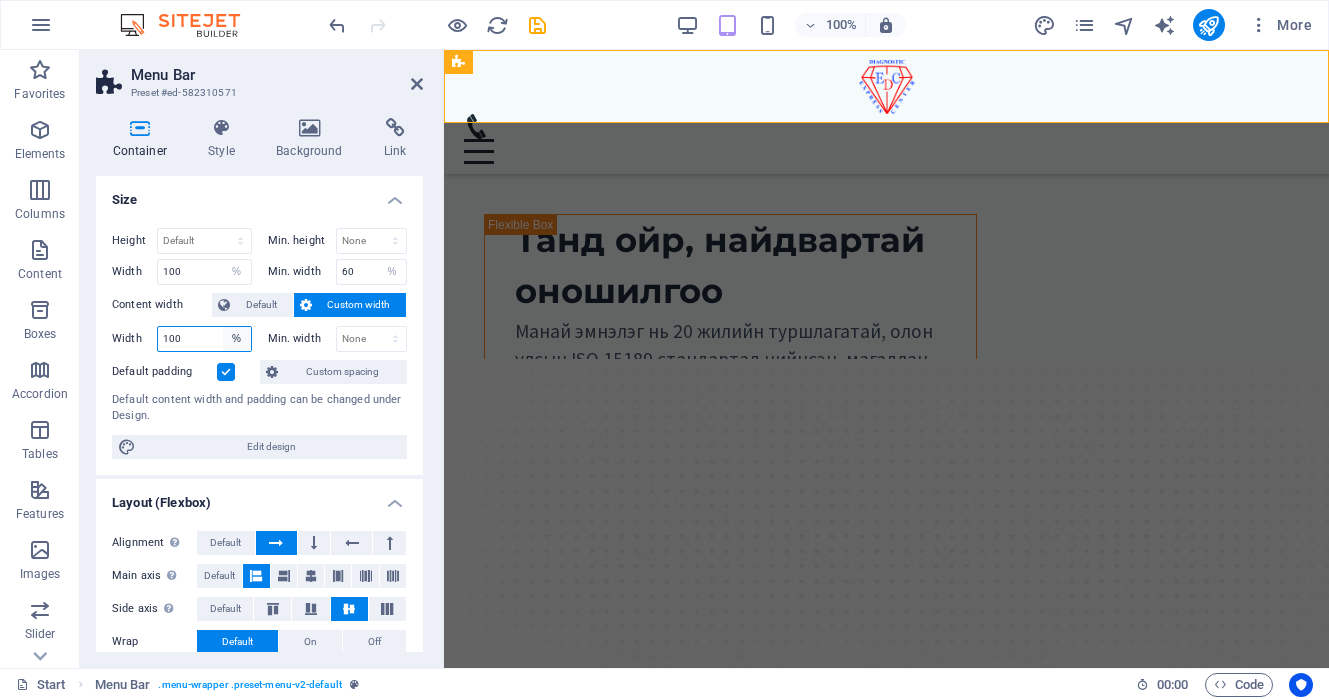select on "px" 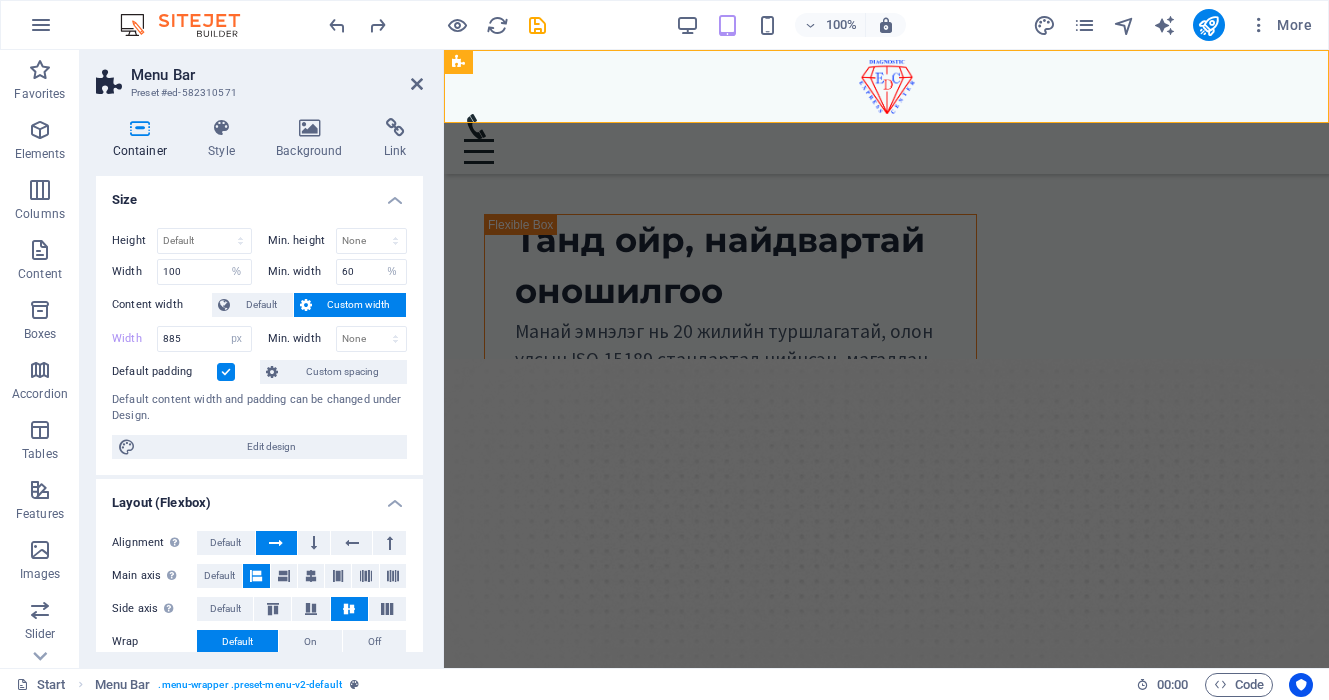 type on "100" 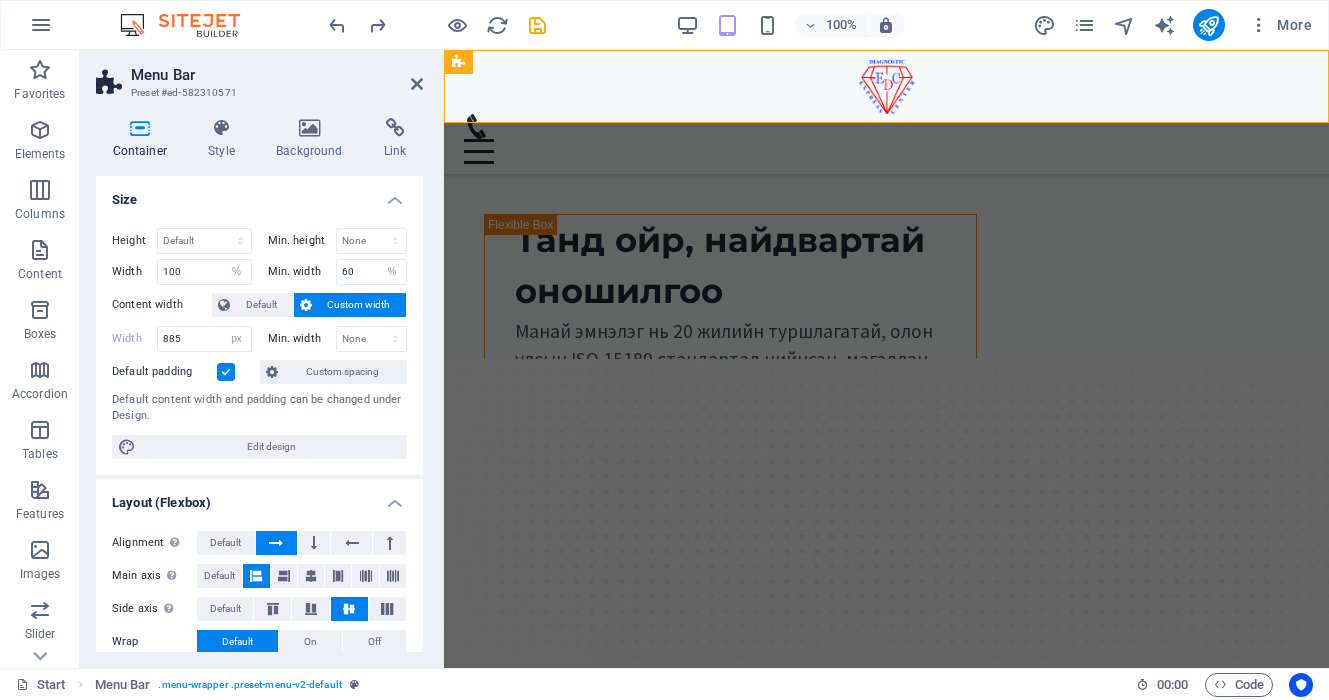 select on "%" 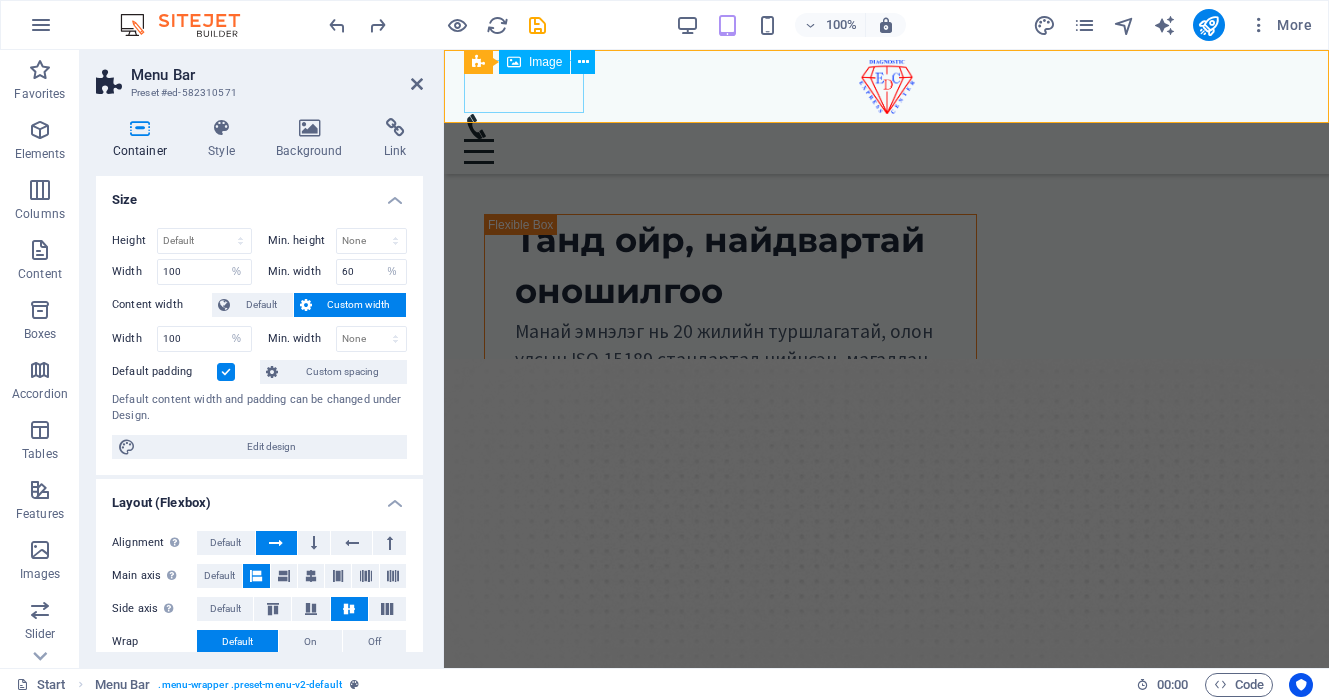 click at bounding box center (886, 87) 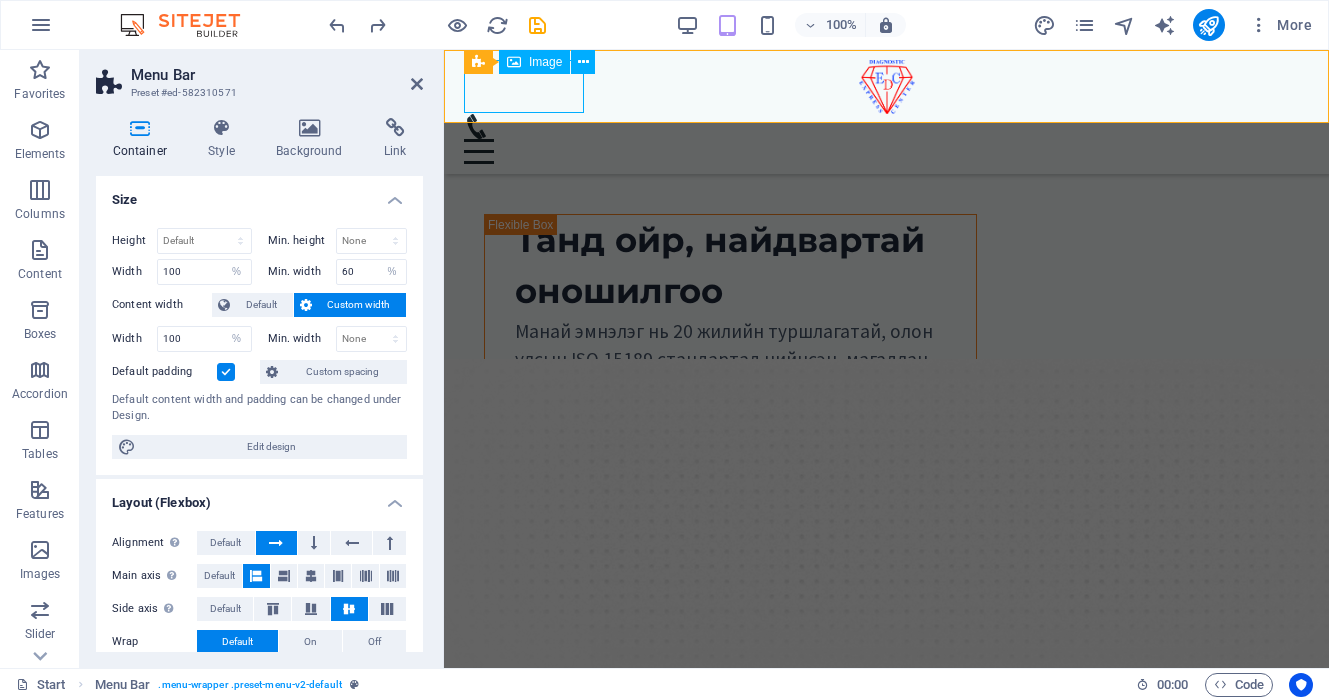 click at bounding box center (886, 87) 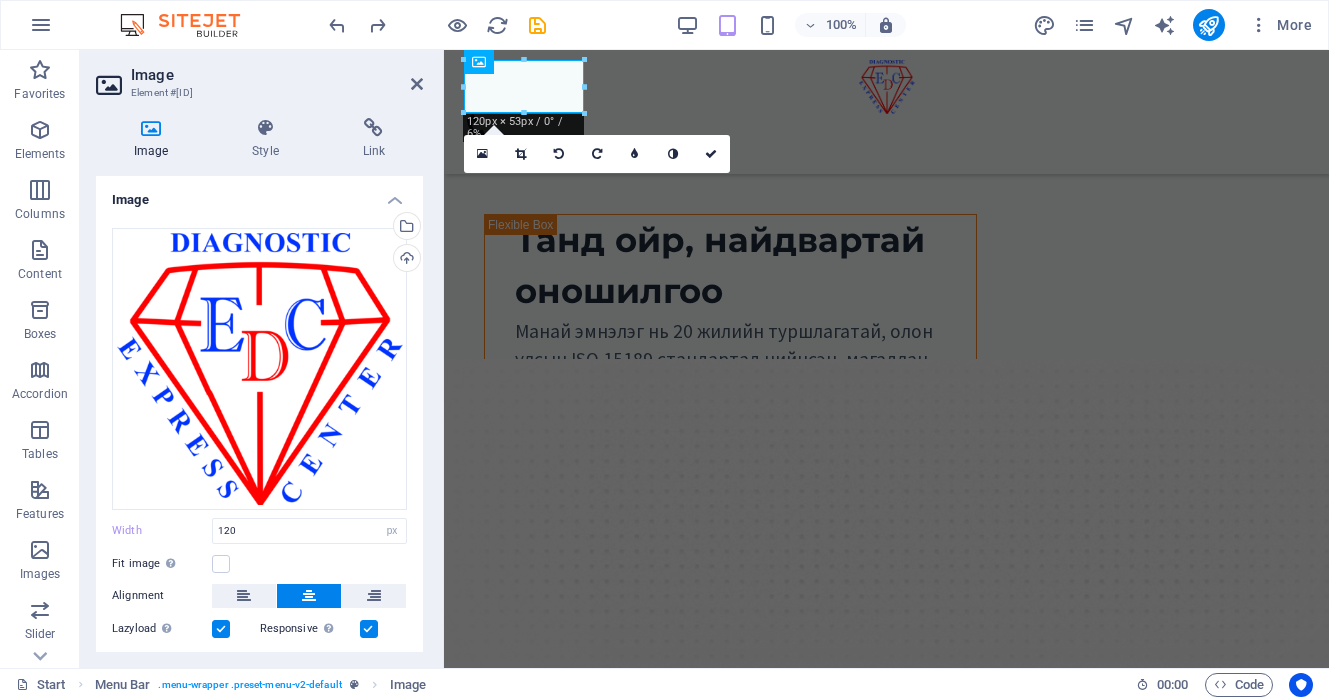 scroll, scrollTop: 113, scrollLeft: 0, axis: vertical 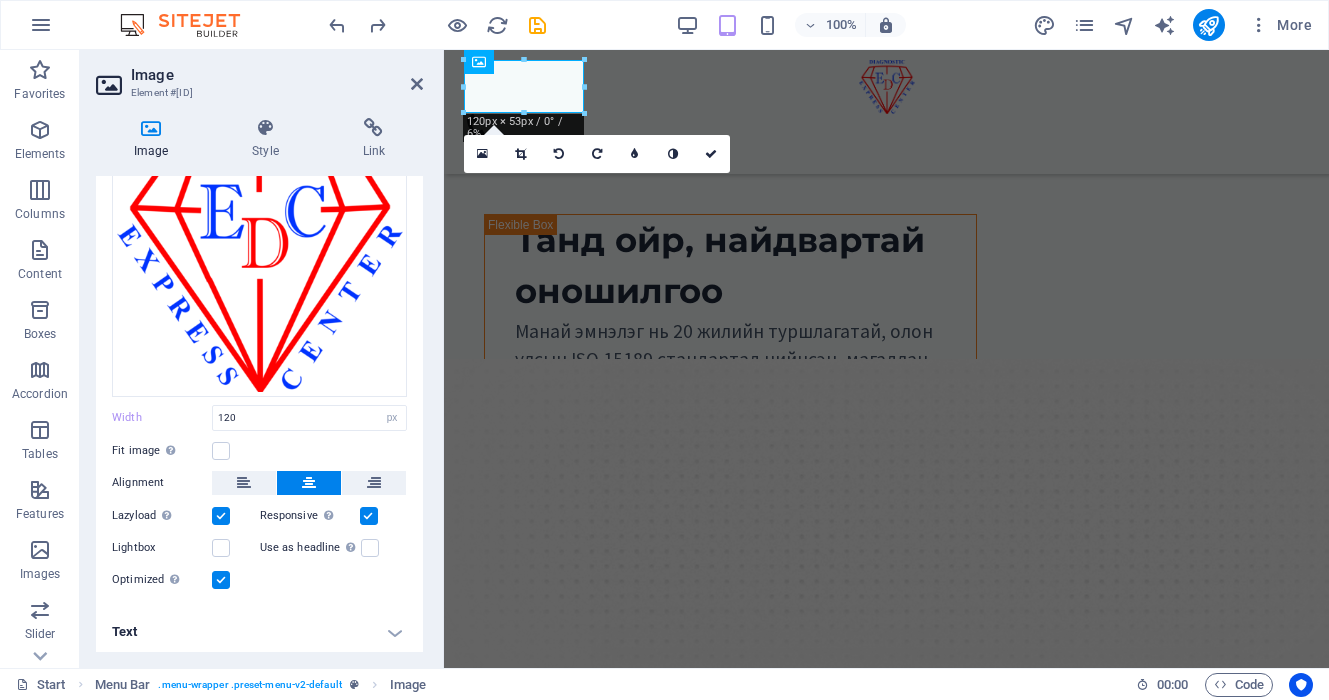 click at bounding box center [221, 580] 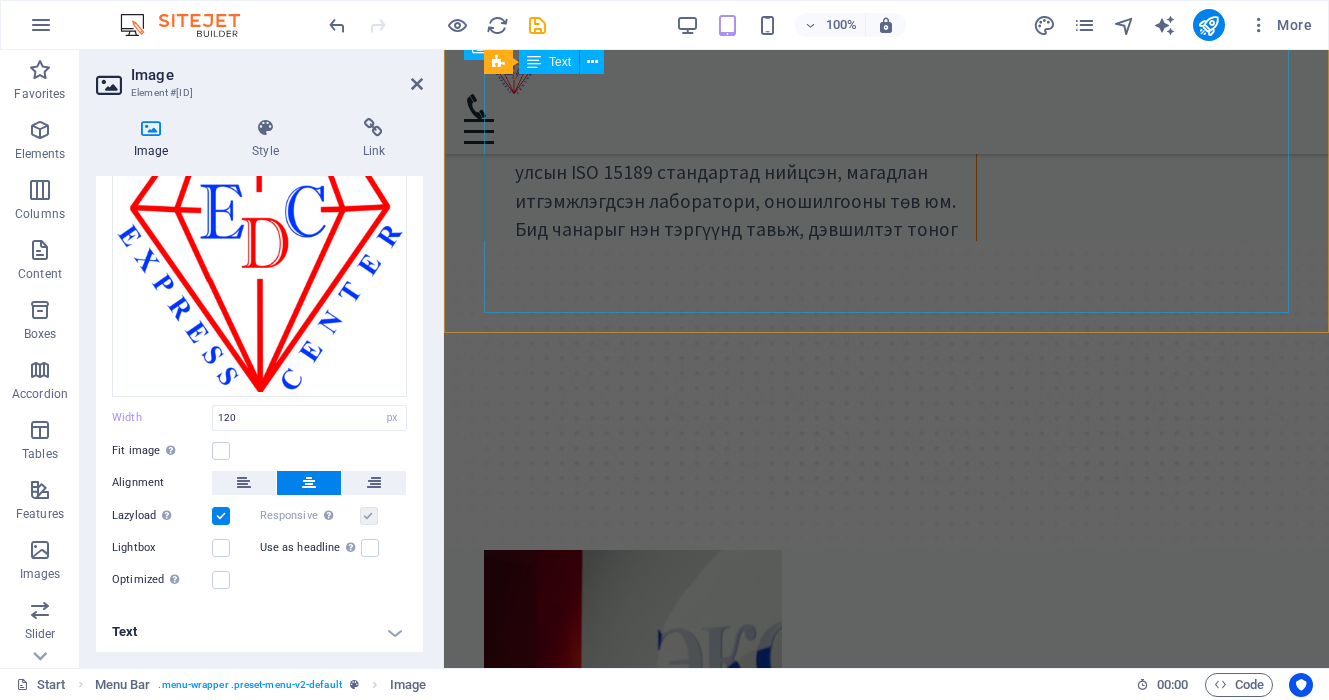 scroll, scrollTop: 0, scrollLeft: 0, axis: both 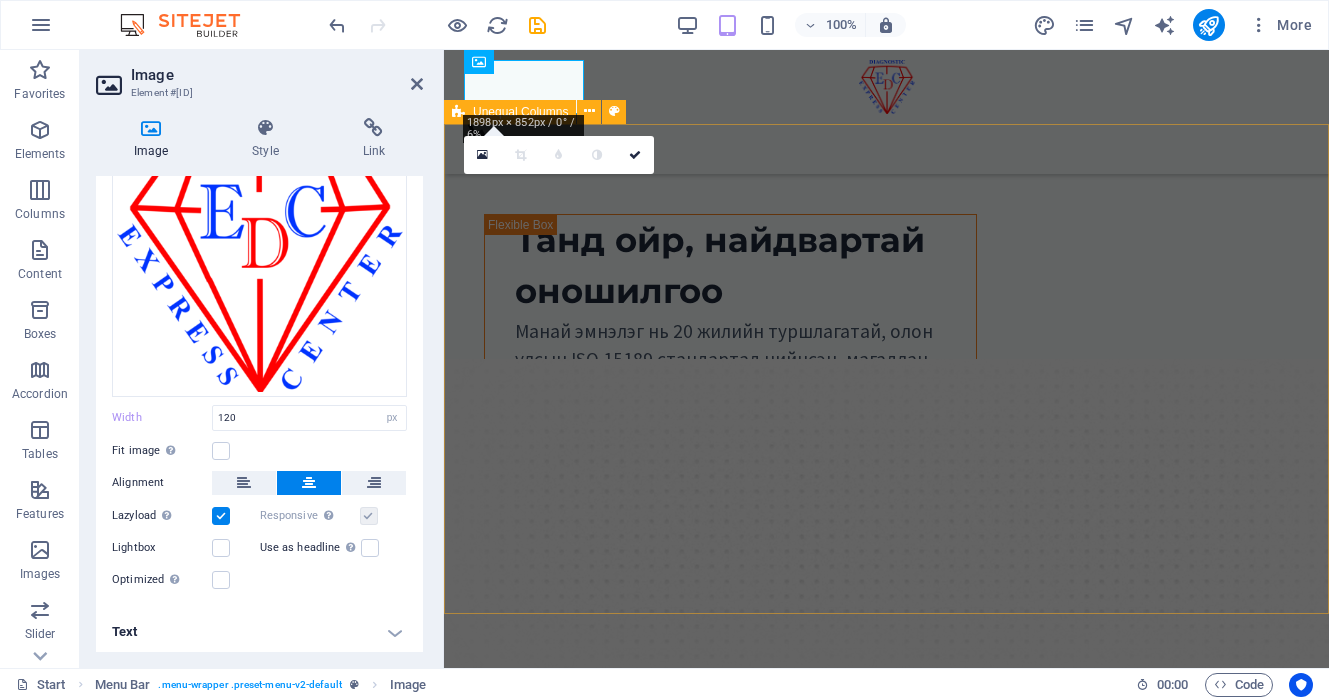 click on "Танд ойр, найдвартай оношилгоо Манай эмнэлэг нь 20 жилийн туршлагатай, олон улсын ISO 15189 стандартад нийцсэн, магадлан итгэмжлэгдсэн лаборатори, оношилгооны төв юм. Бид чанарыг нэн тэргүүнд тавьж, дэвшилтэт тоног төхөөрөмж, мэргэжлийн баг хамт олноороо дамжуулан танд найдвартай, хурдан, үнэн зөв оношилгооны үйлчилгээг хүргэдэг. Цааш үргэлжлүүлэх" at bounding box center [886, 718] 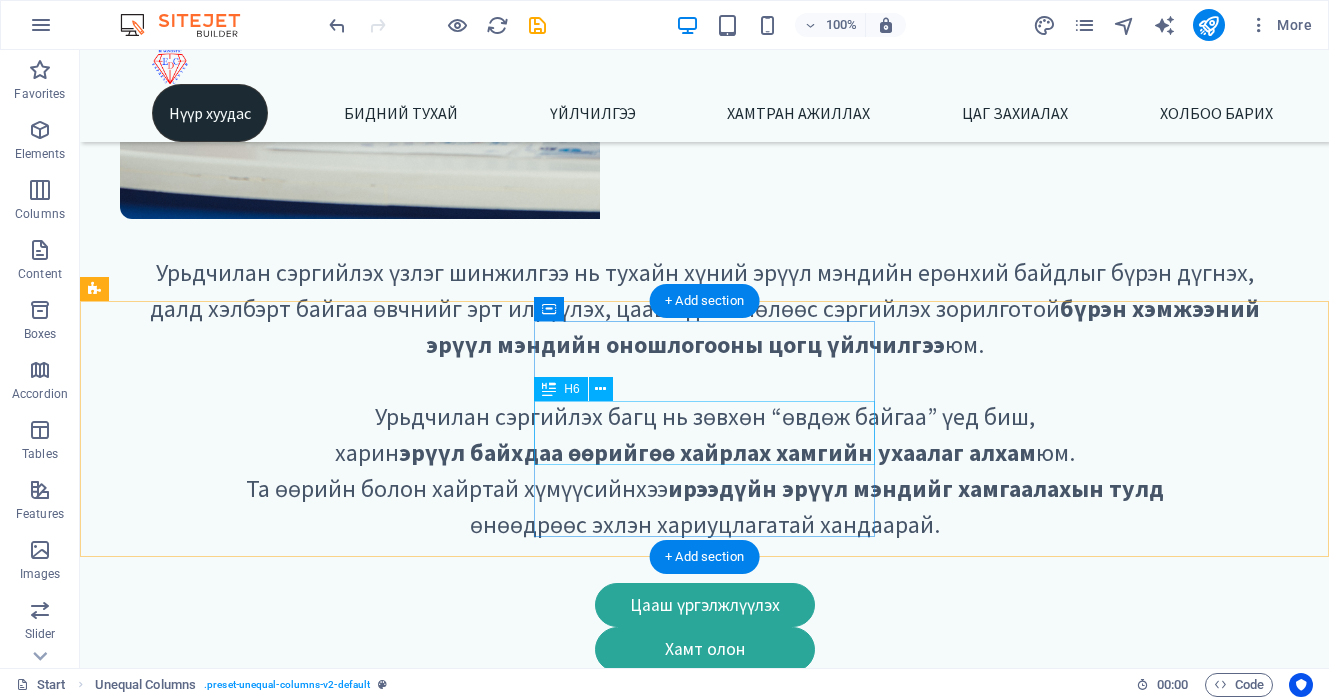 scroll, scrollTop: 0, scrollLeft: 0, axis: both 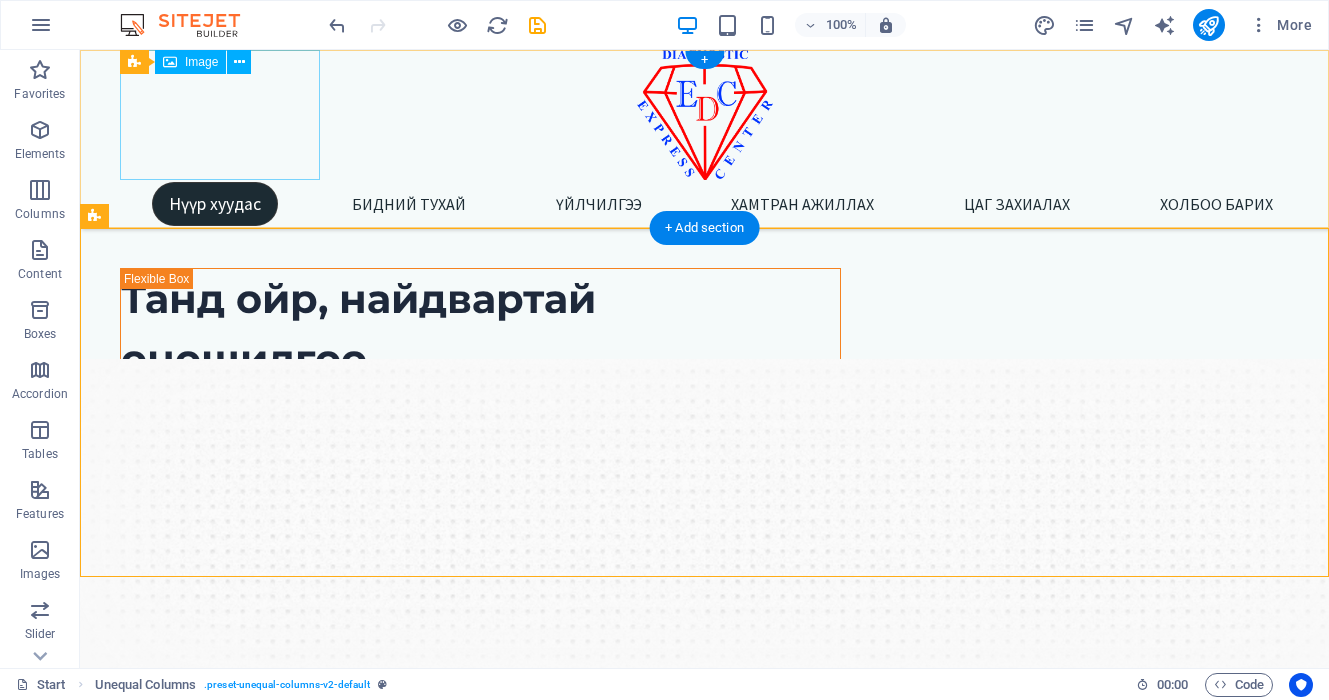 click at bounding box center (704, 115) 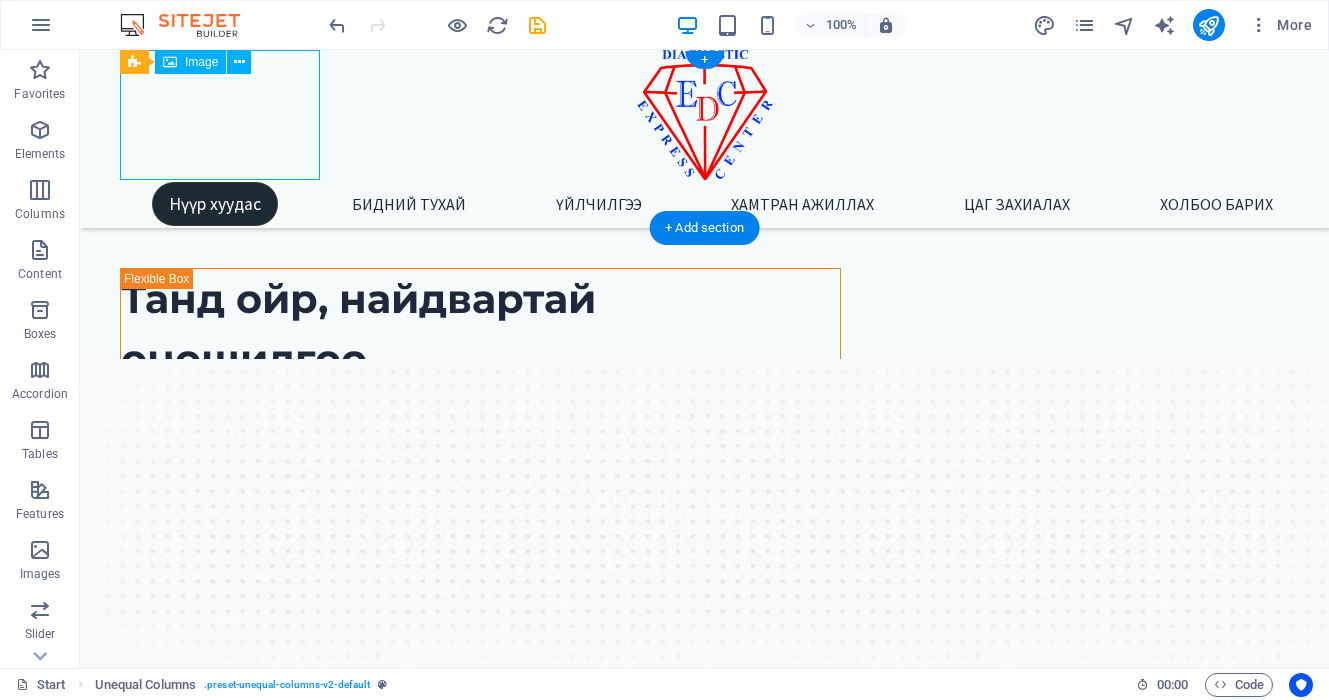 click at bounding box center (704, 115) 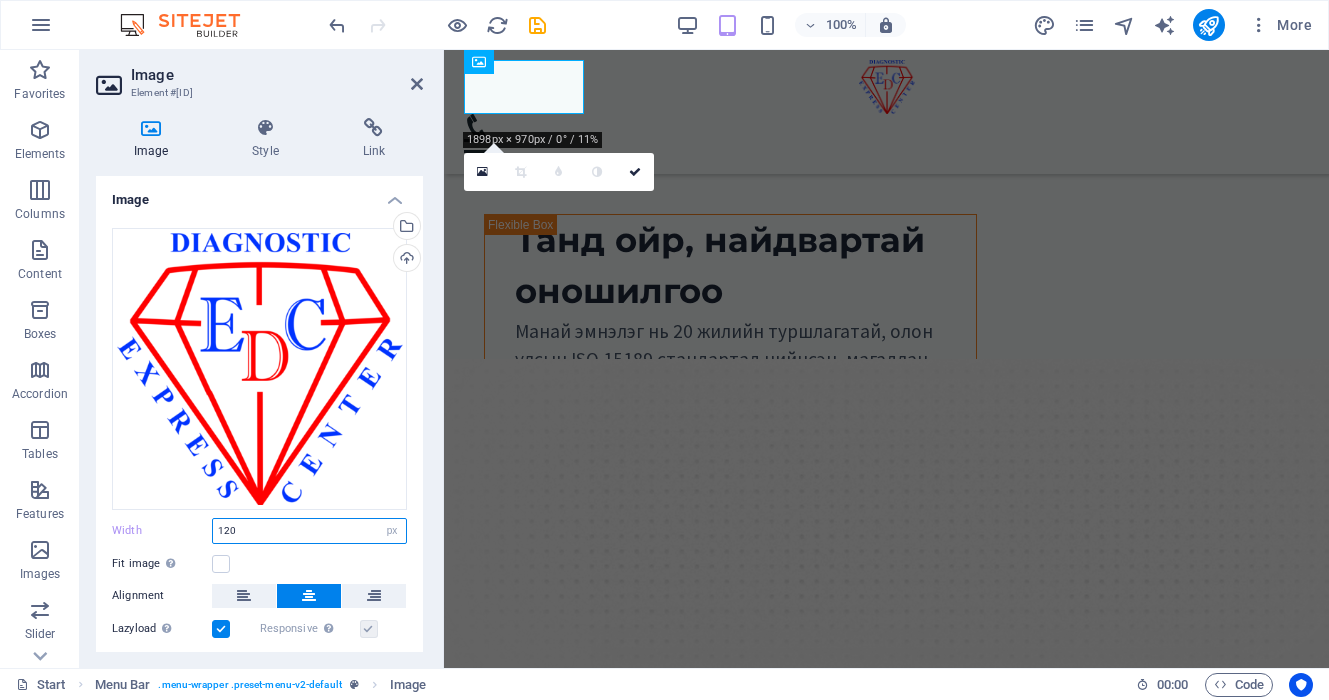 drag, startPoint x: 262, startPoint y: 522, endPoint x: 134, endPoint y: 523, distance: 128.0039 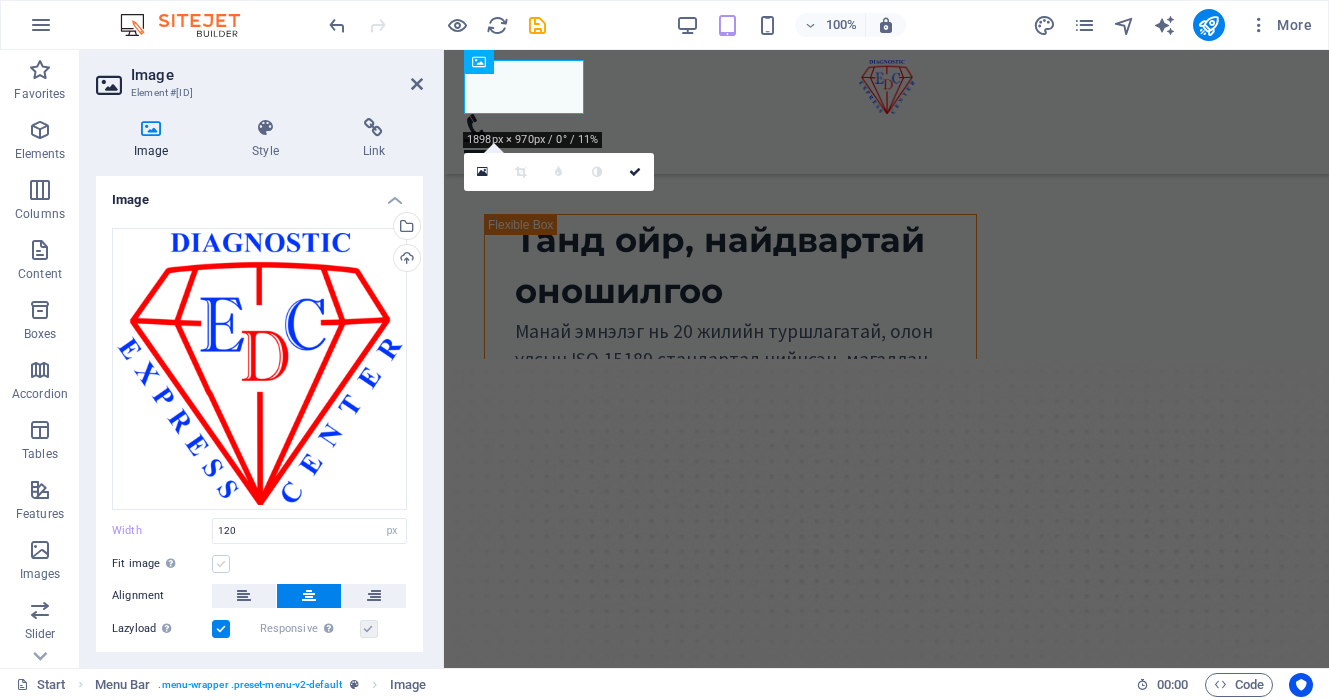click at bounding box center (221, 564) 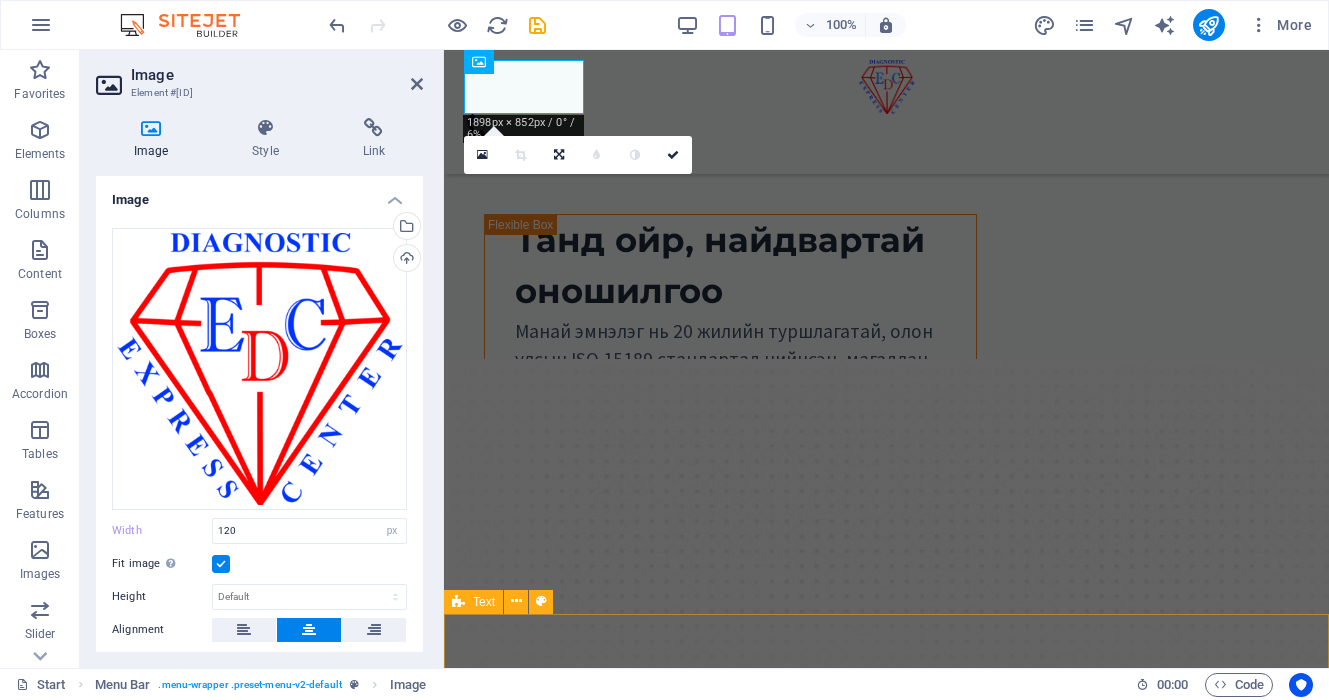 click on "Урьдчилан сэргийлэх үзлэг шинжилгээ нь тухайн хүний эрүүл мэндийн ерөнхий байдлыг бүрэн дүгнэх, далд хэлбэрт байгаа өвчнийг эрт илрүүлэх, цаашид өвчлөлөөс сэргийлэх зорилготой бүрэн хэмжээний эрүүл мэндийн оношлогооны цогц үйлчилгээ юм. Урьдчилан сэргийлэх багц нь зөвхөн “өвдөж байгаа” үед биш, харин эрүүл байхдаа өөрийгөө хайрлах хамгийн ухаалаг алхам юм. Та өөрийн болон хайртай хүмүүсийнхээ ирээдүйн эрүүл мэндийг хамгаалахын тулд өнөөдрөөс эхлэн хариуцлагатай хандаарай." at bounding box center (886, 1497) 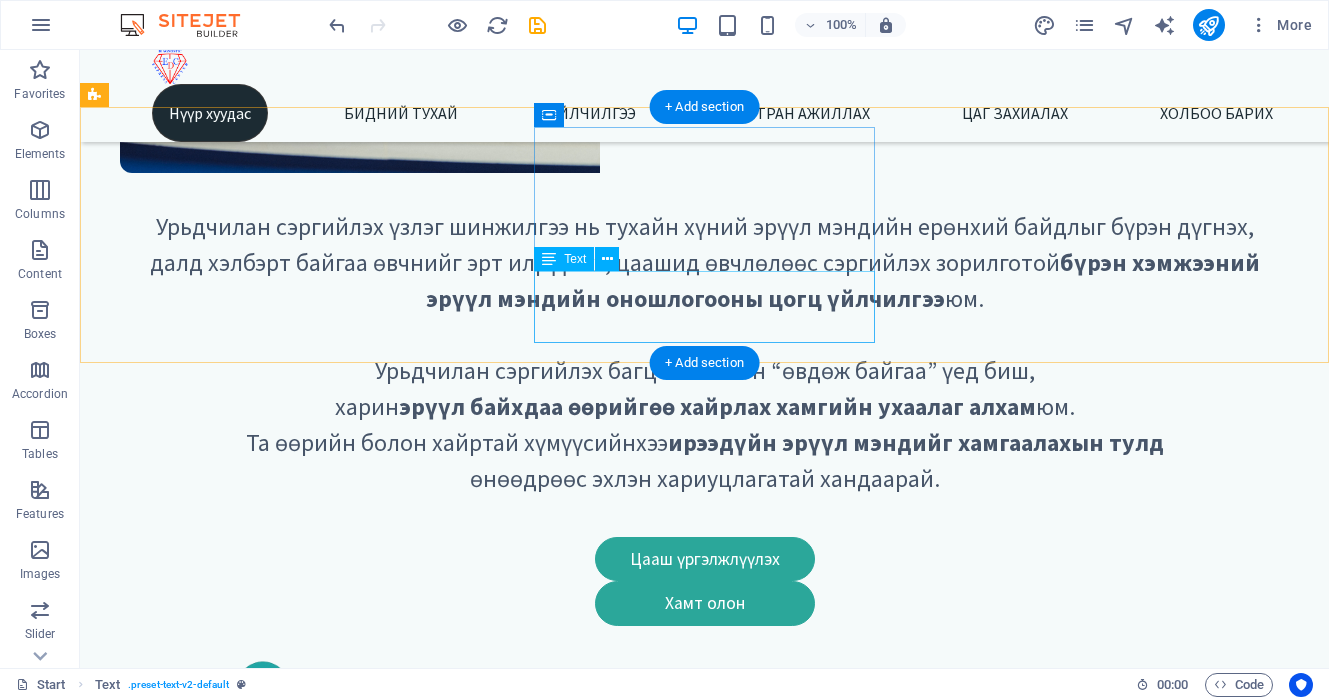 scroll, scrollTop: 0, scrollLeft: 0, axis: both 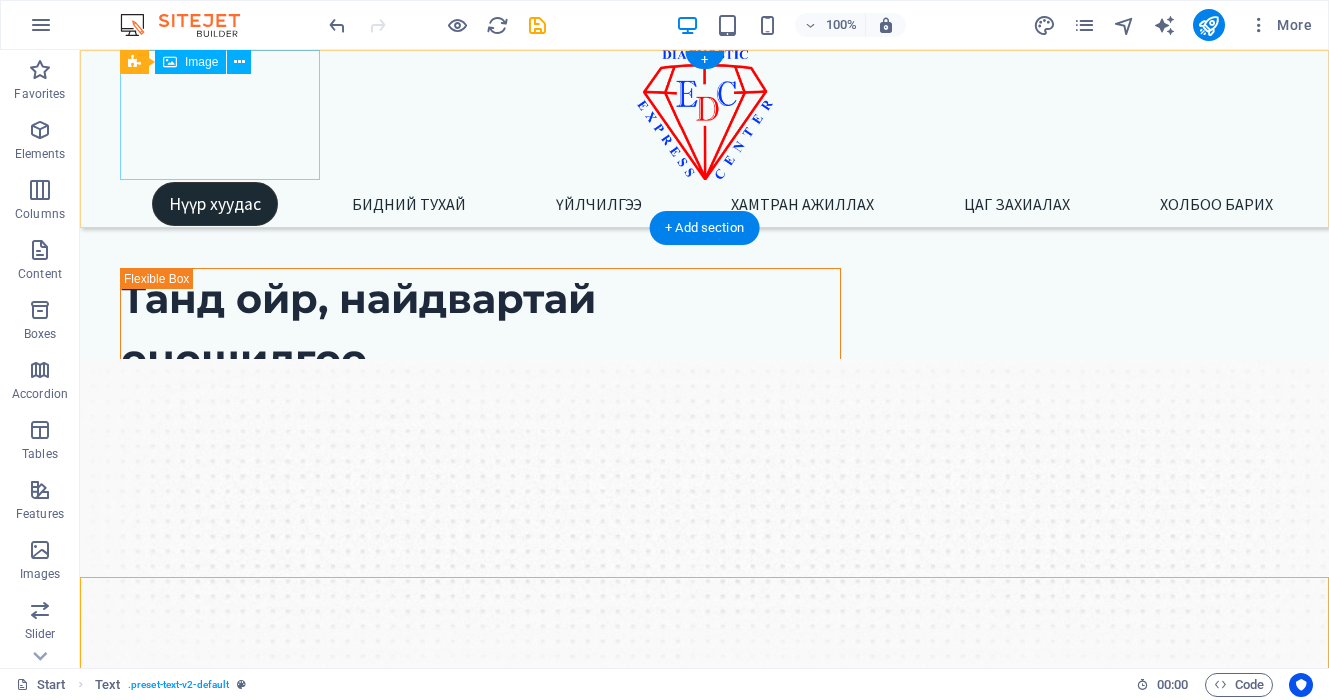 click at bounding box center (704, 115) 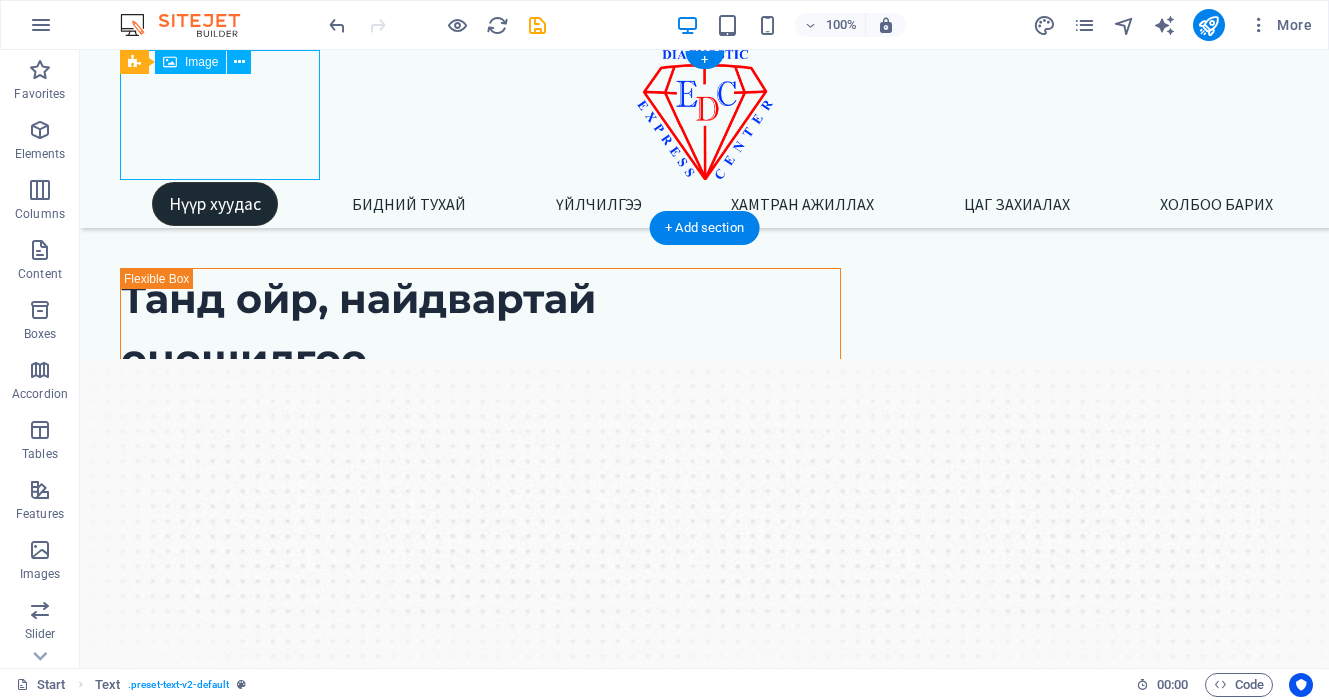 click at bounding box center [704, 115] 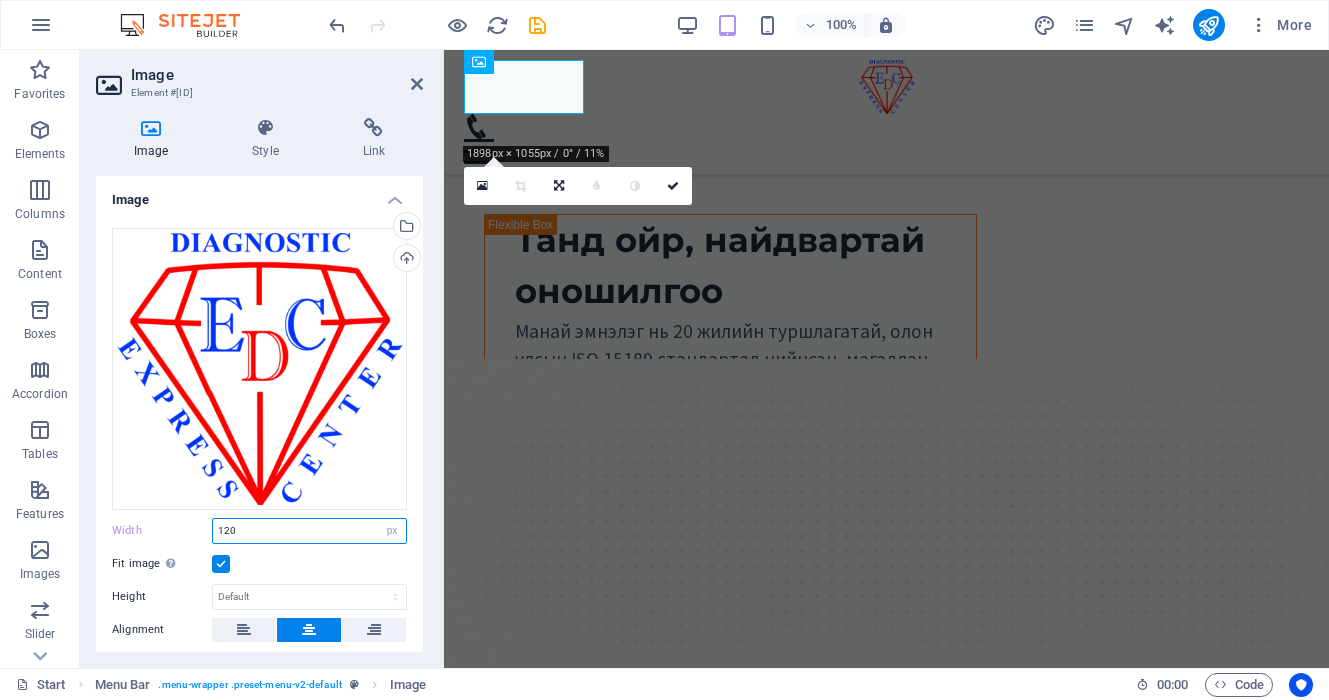 drag, startPoint x: 265, startPoint y: 522, endPoint x: 139, endPoint y: 522, distance: 126 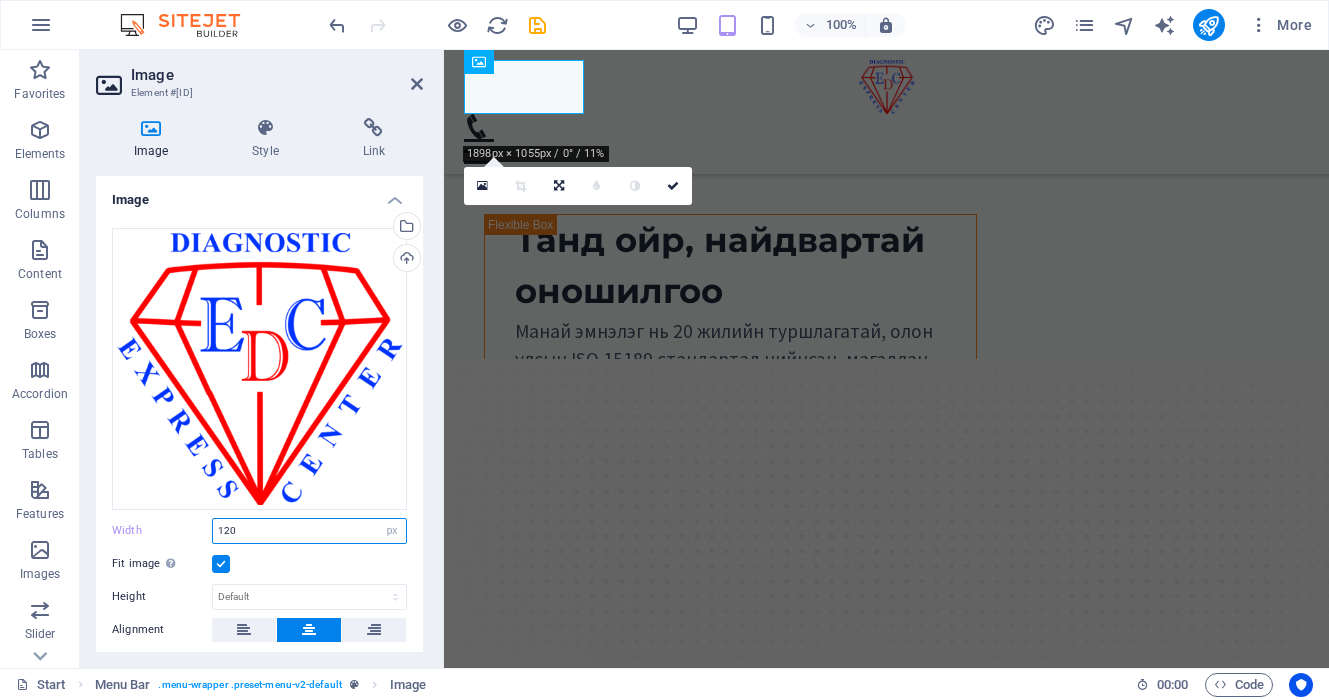 click on "Width 120 Default auto px rem % em vh vw" at bounding box center [259, 531] 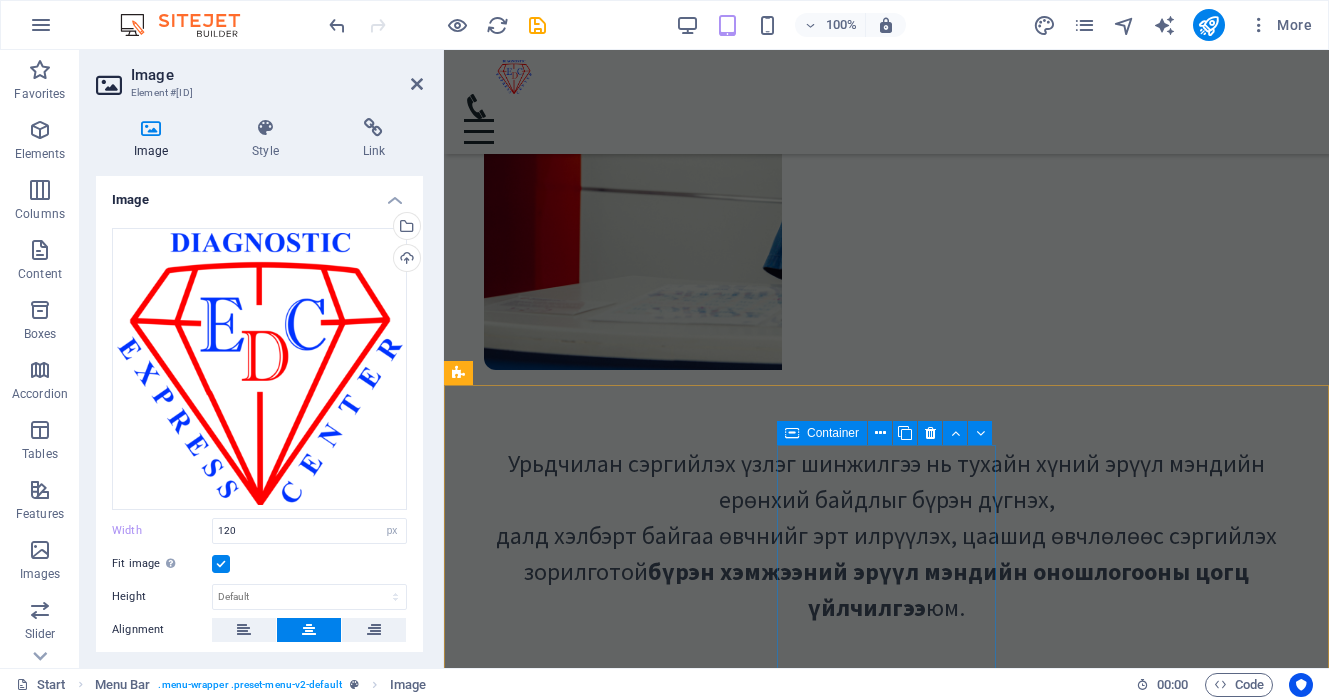 scroll, scrollTop: 785, scrollLeft: 0, axis: vertical 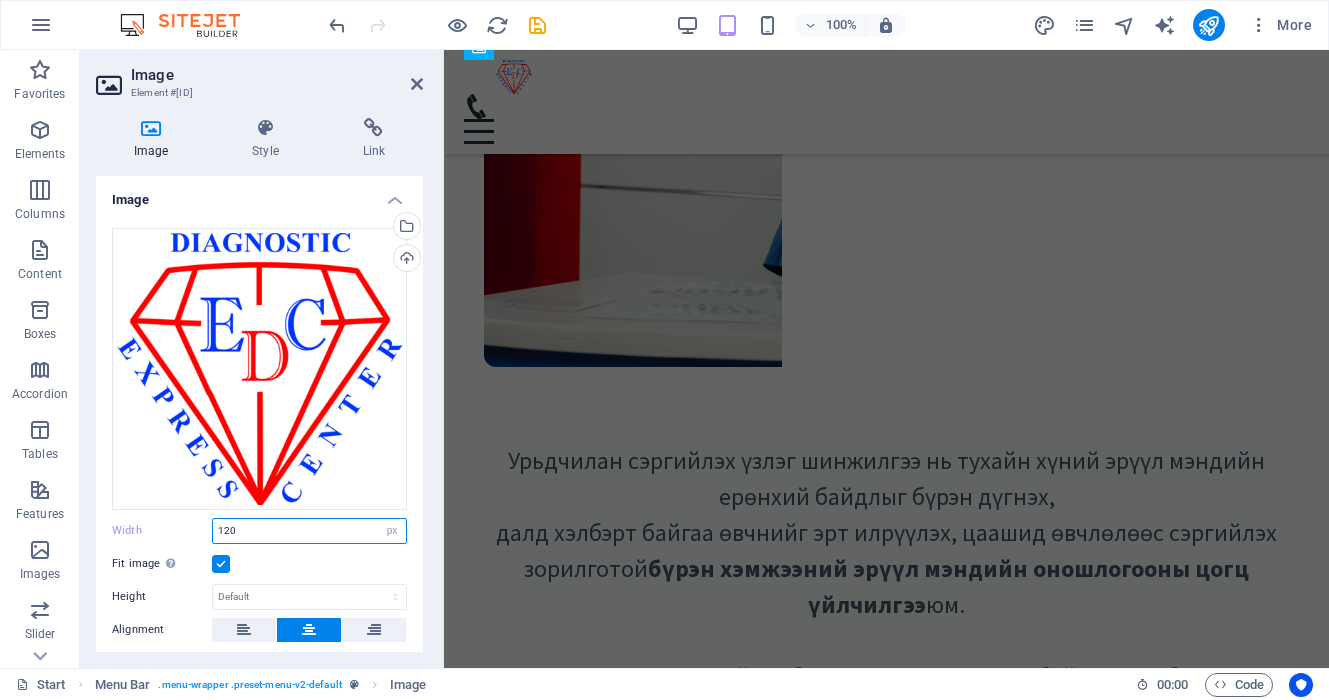 click on "120" at bounding box center [309, 531] 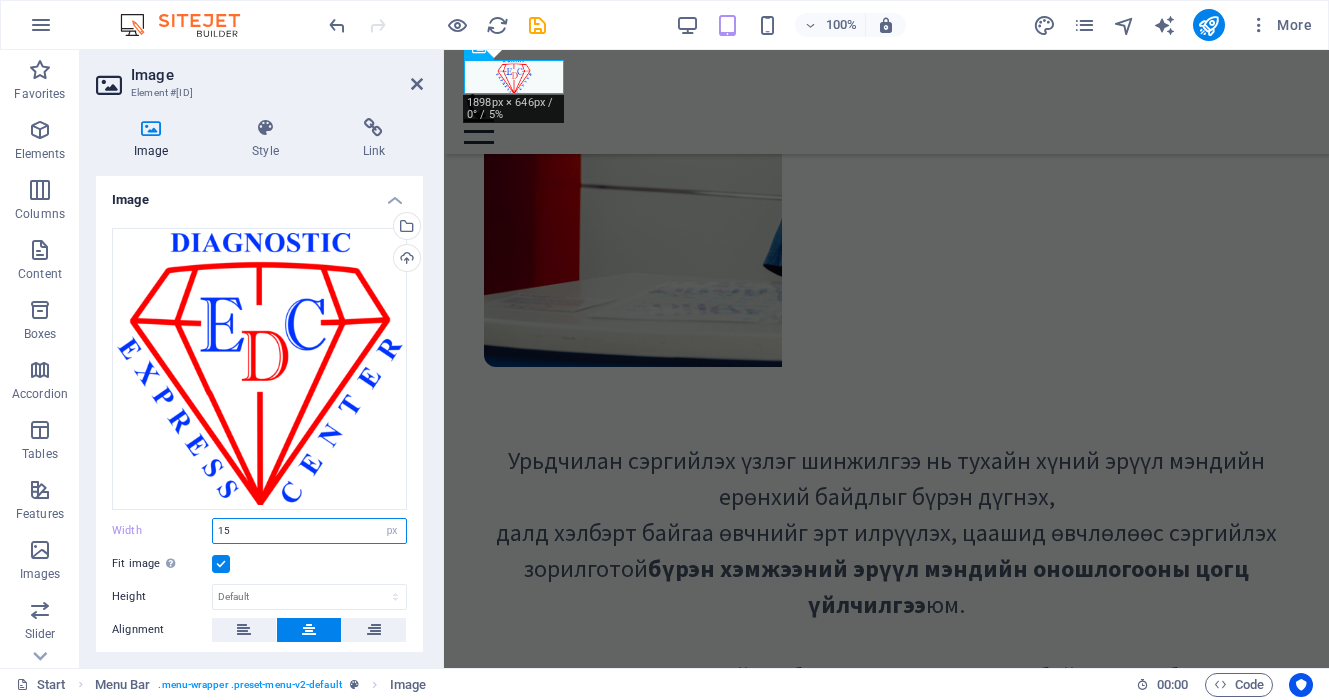 type on "1" 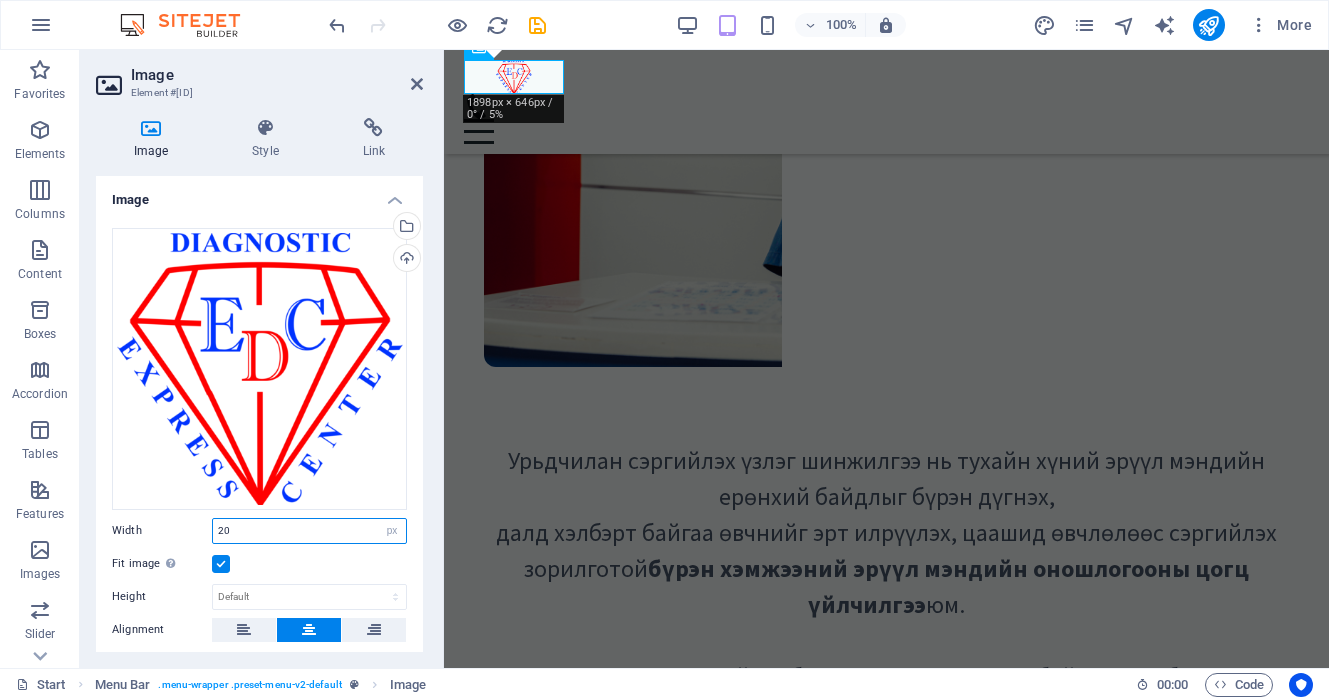 type on "2" 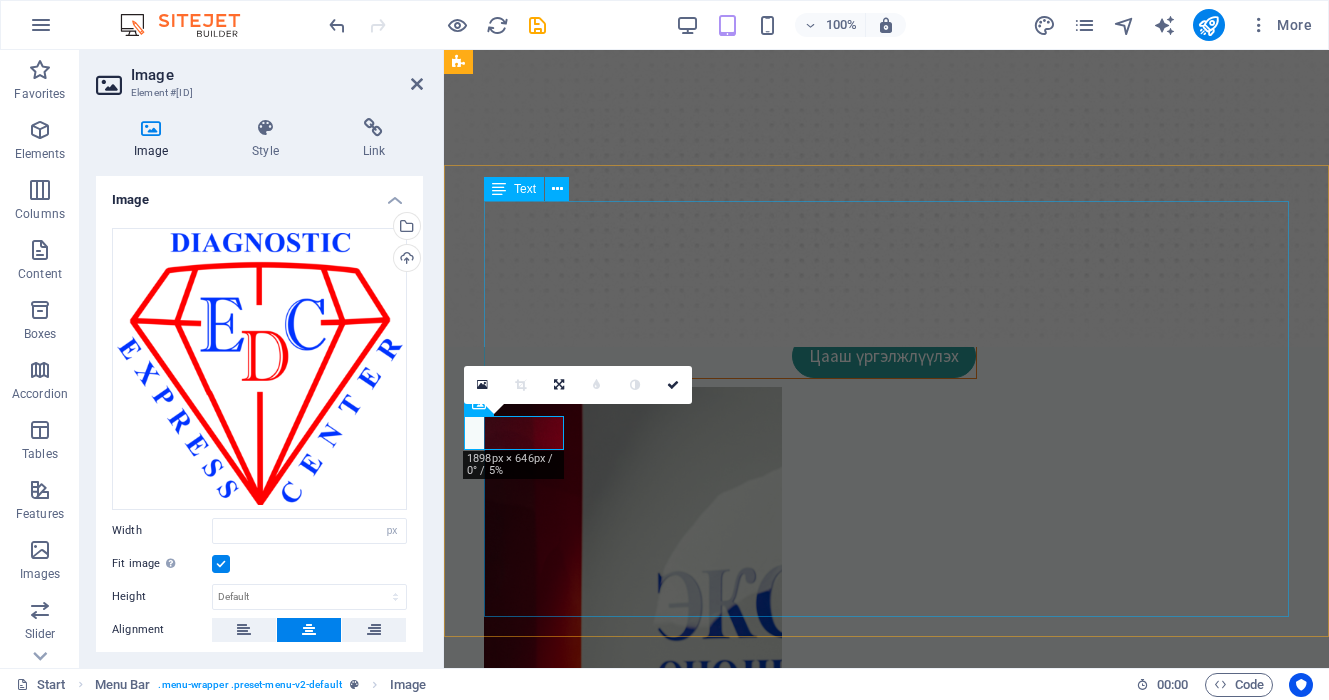 scroll, scrollTop: 0, scrollLeft: 0, axis: both 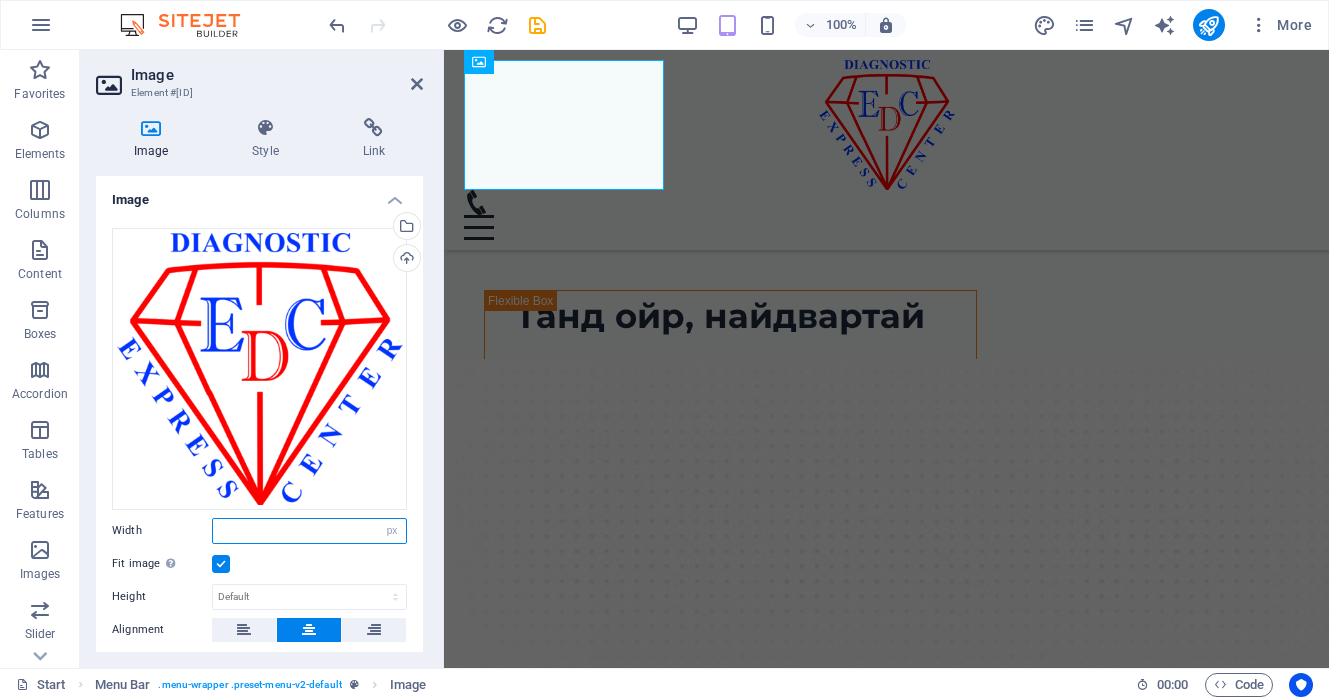 click at bounding box center (309, 531) 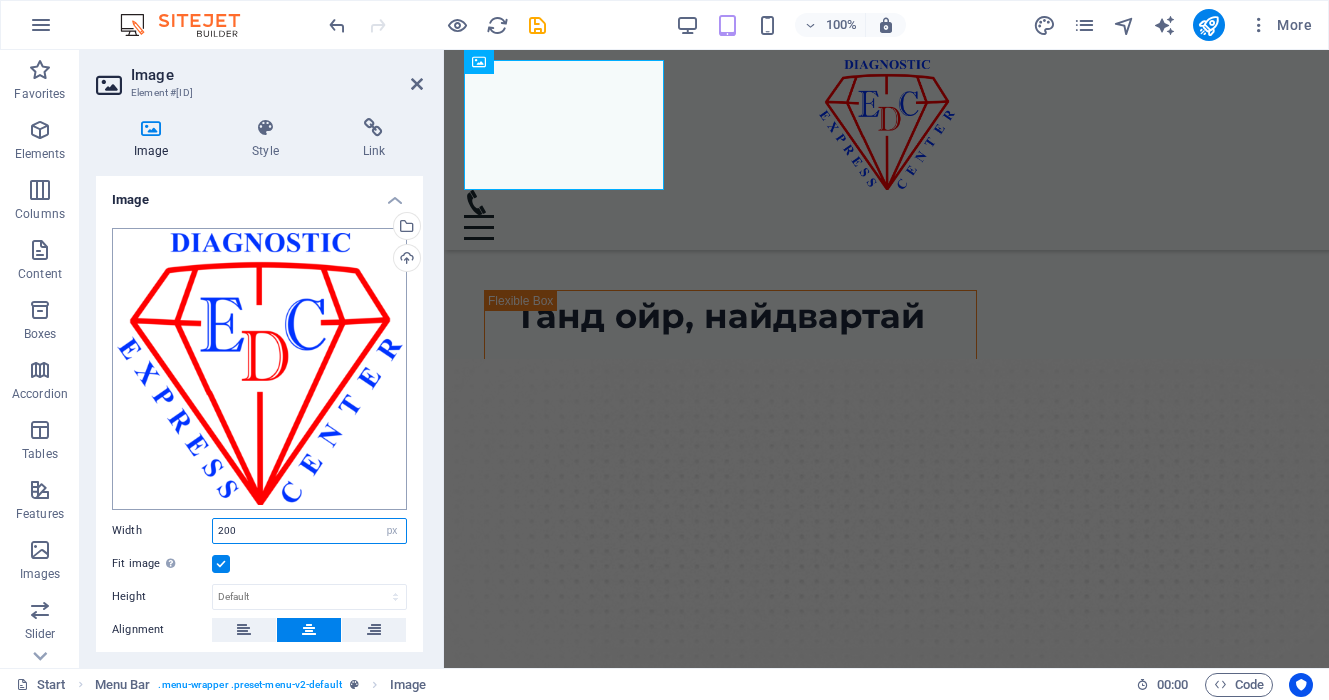 type on "200" 